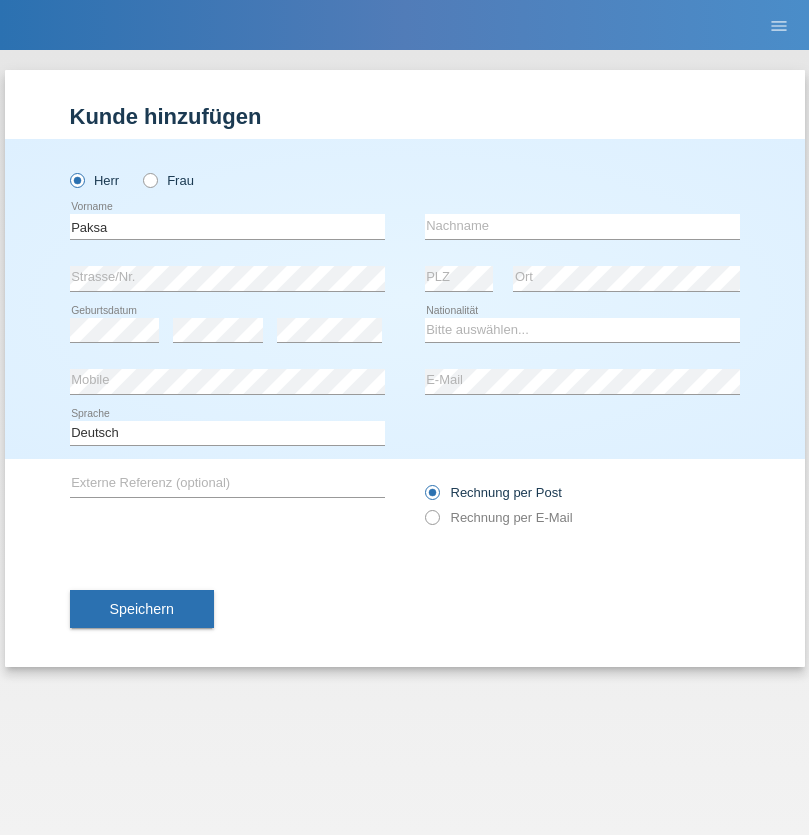 scroll, scrollTop: 0, scrollLeft: 0, axis: both 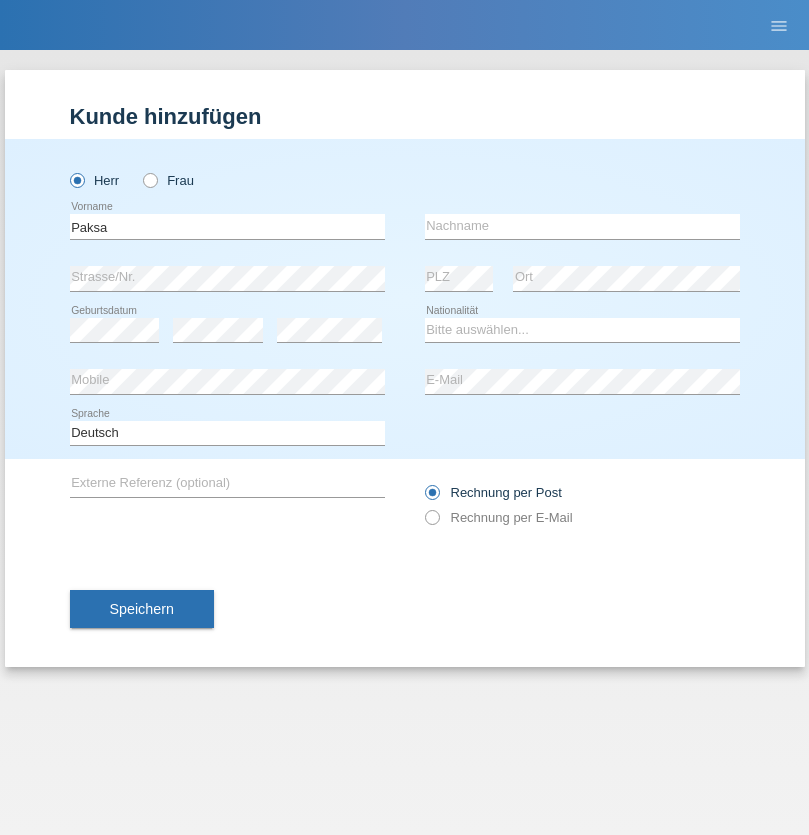 type on "Paksa" 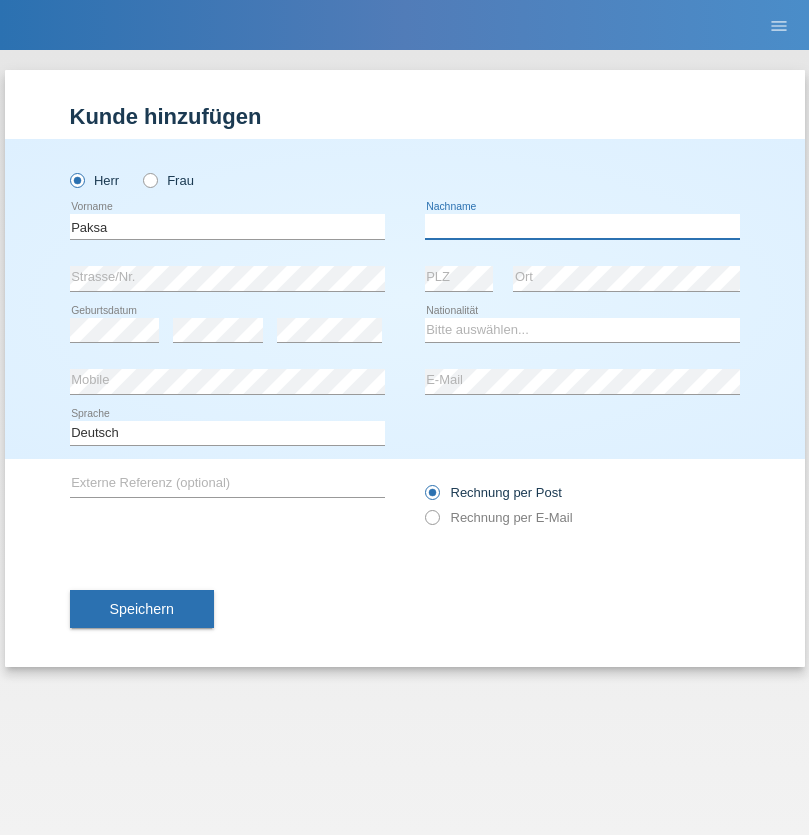 click at bounding box center (582, 226) 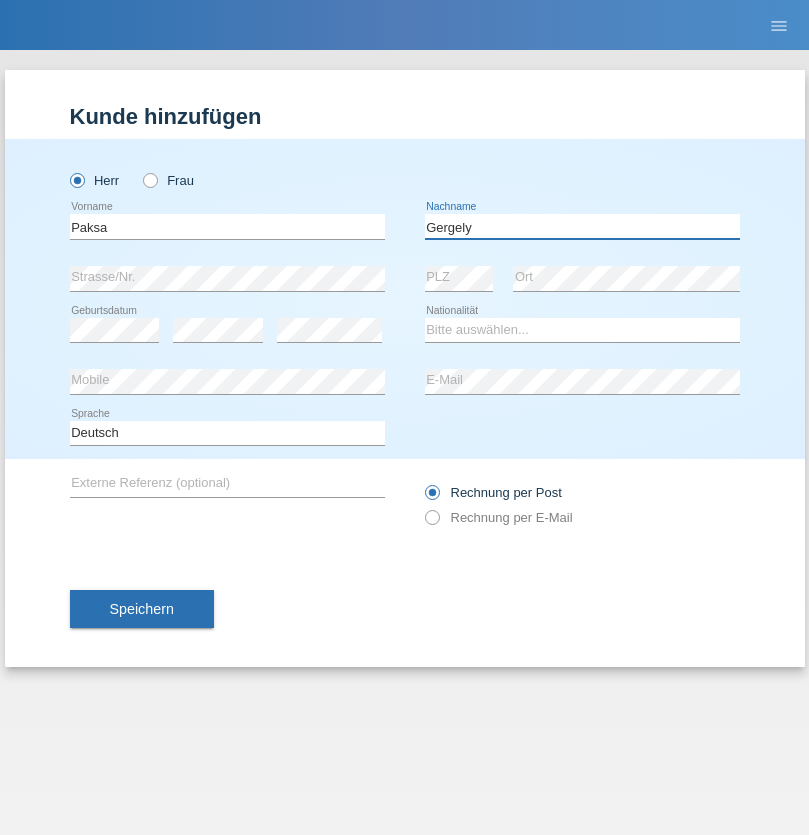 type on "Gergely" 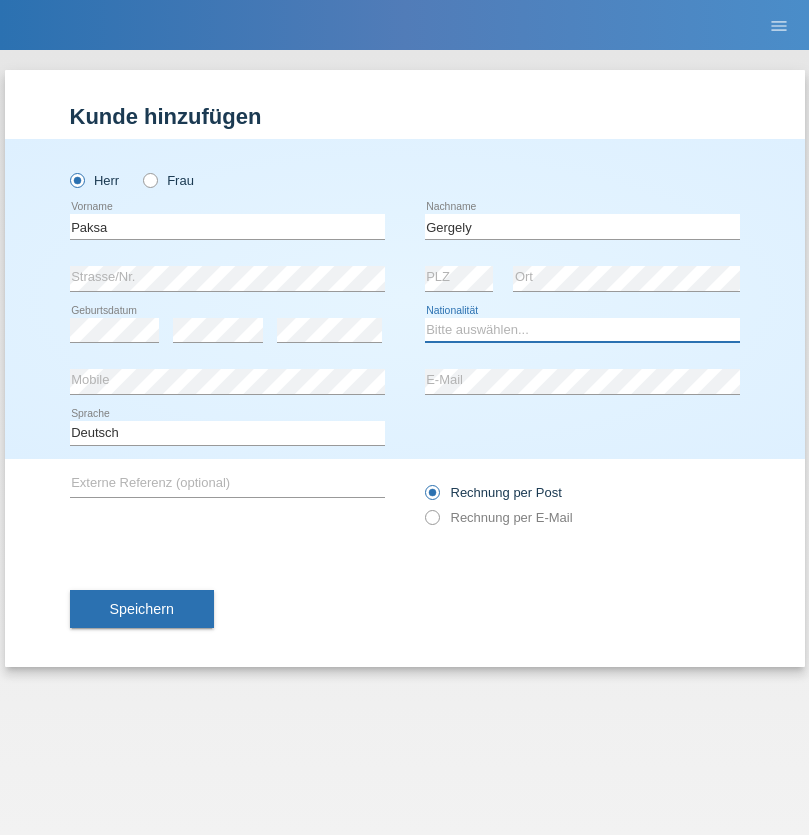 select on "CH" 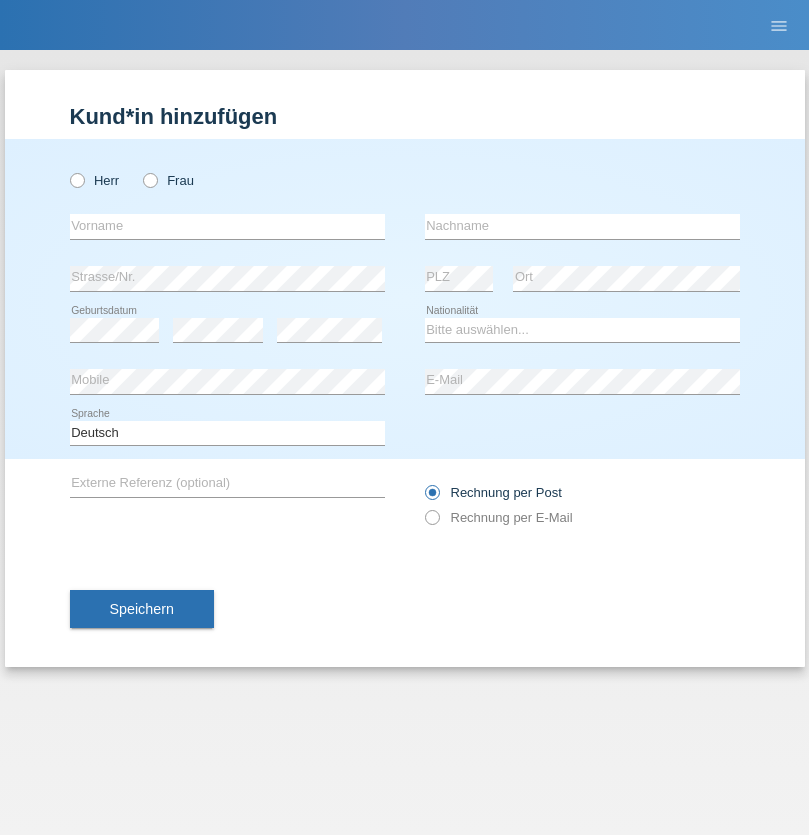 scroll, scrollTop: 0, scrollLeft: 0, axis: both 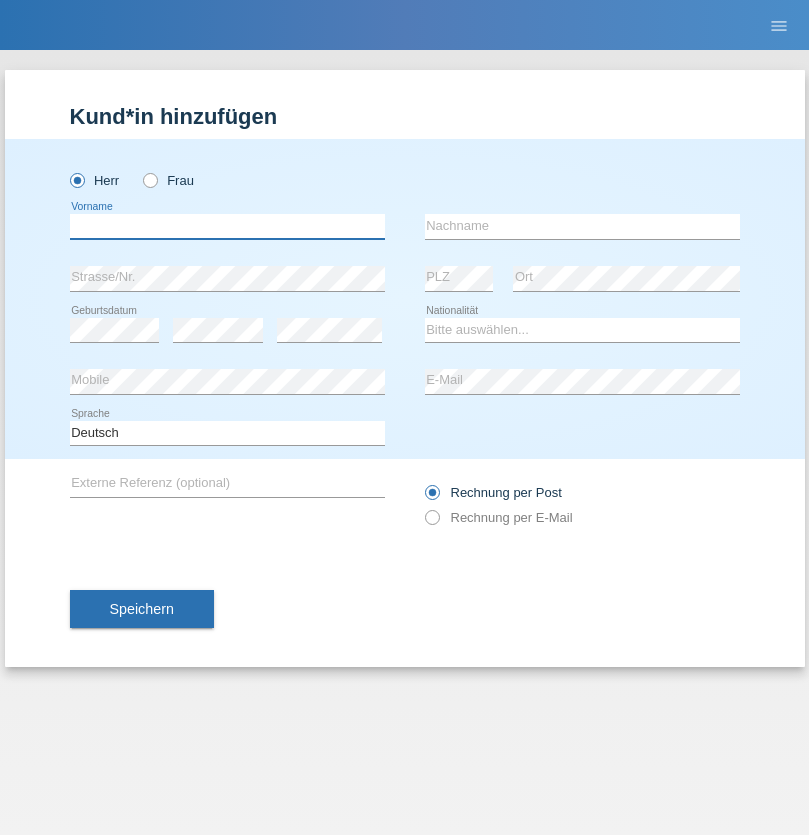click at bounding box center (227, 226) 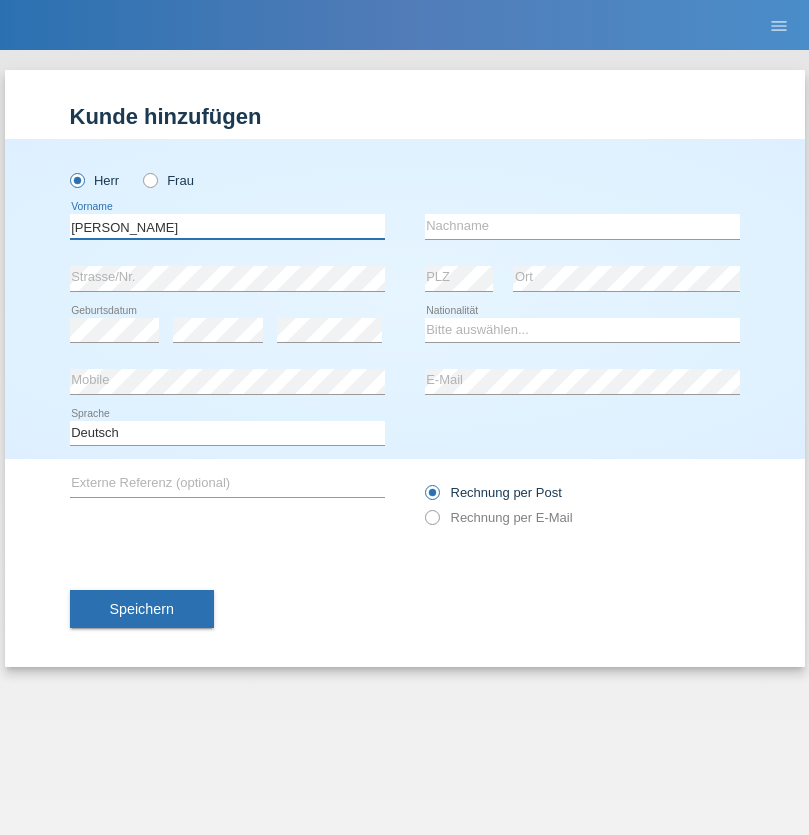 type on "Soares" 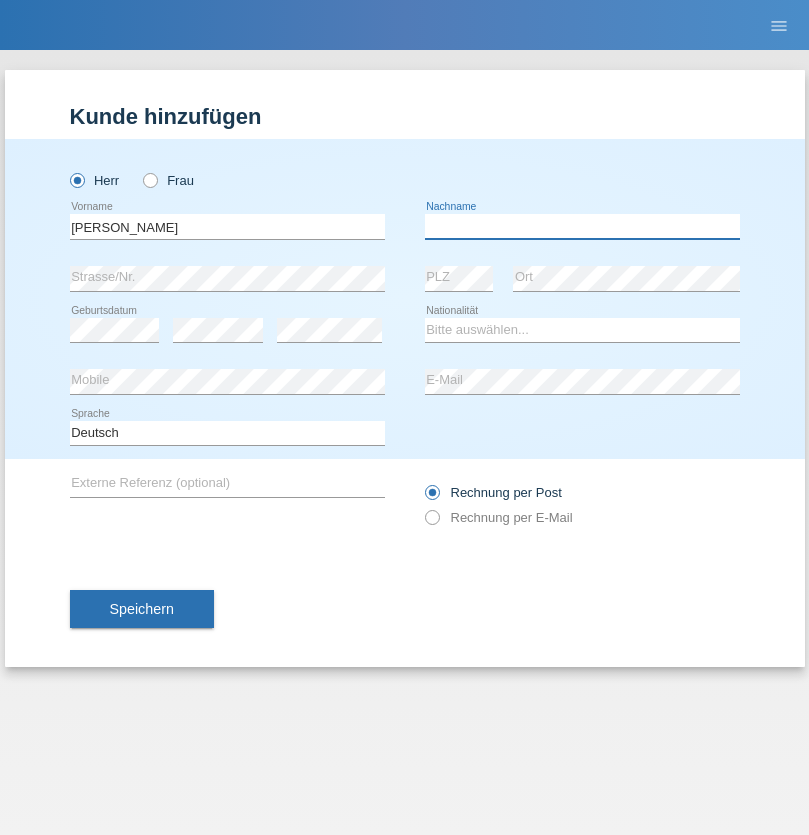 click at bounding box center (582, 226) 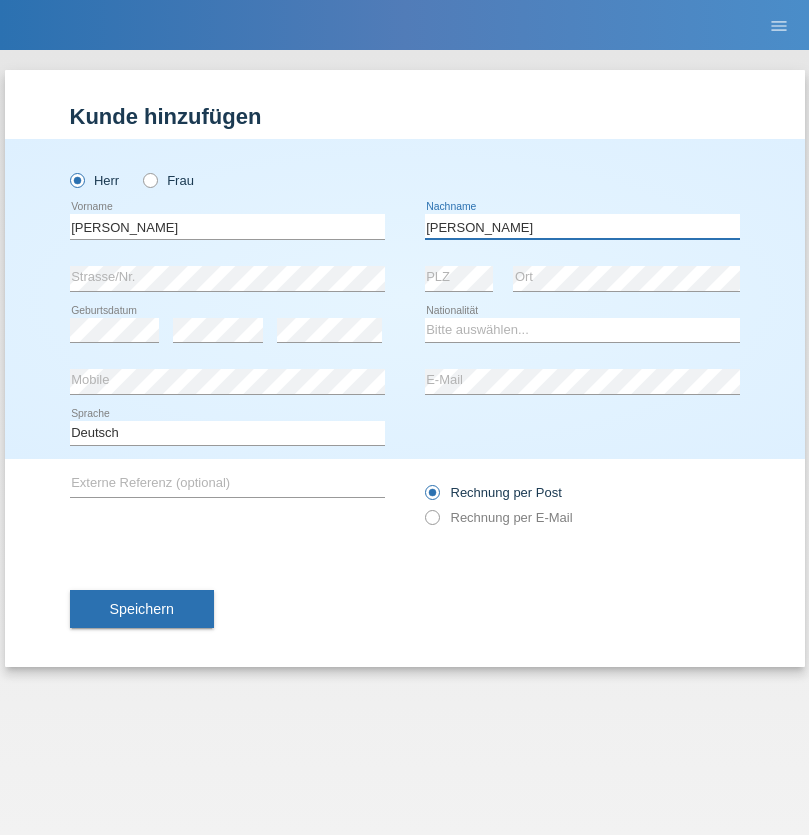type on "Teresa" 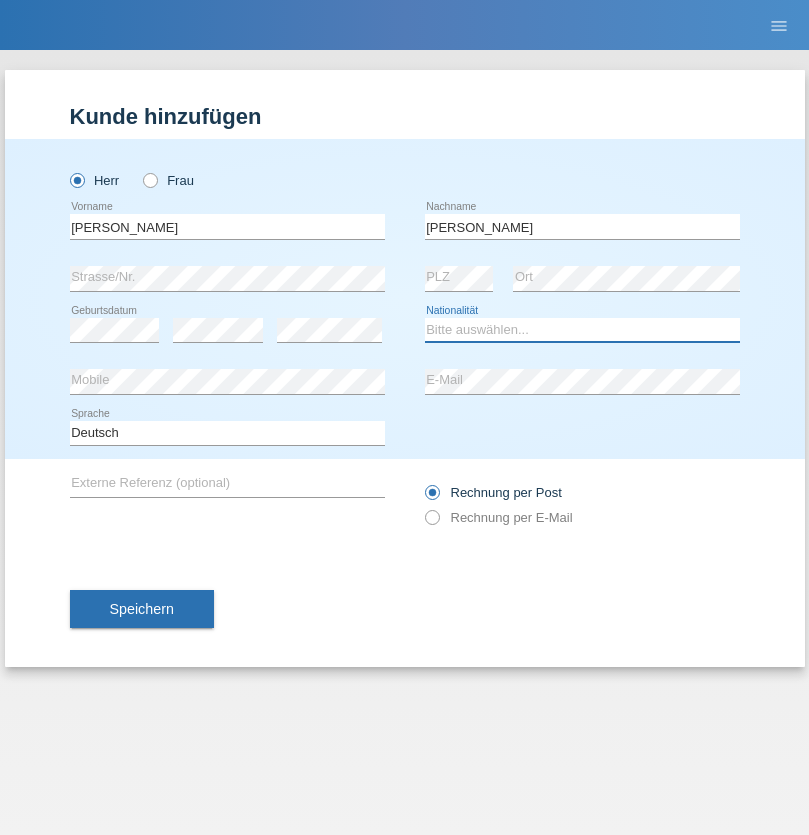 select on "CH" 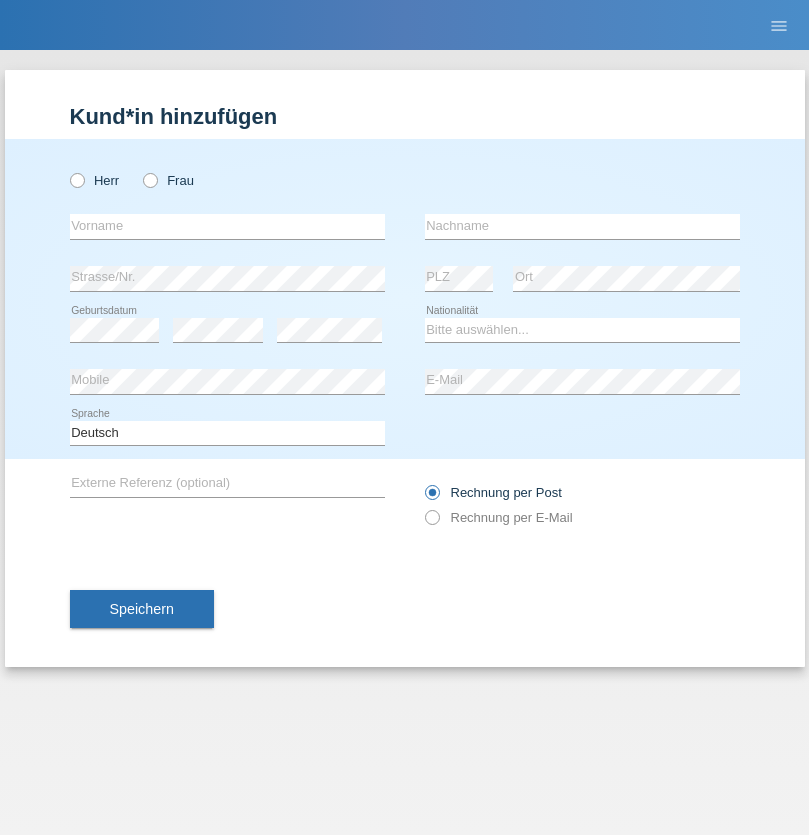 scroll, scrollTop: 0, scrollLeft: 0, axis: both 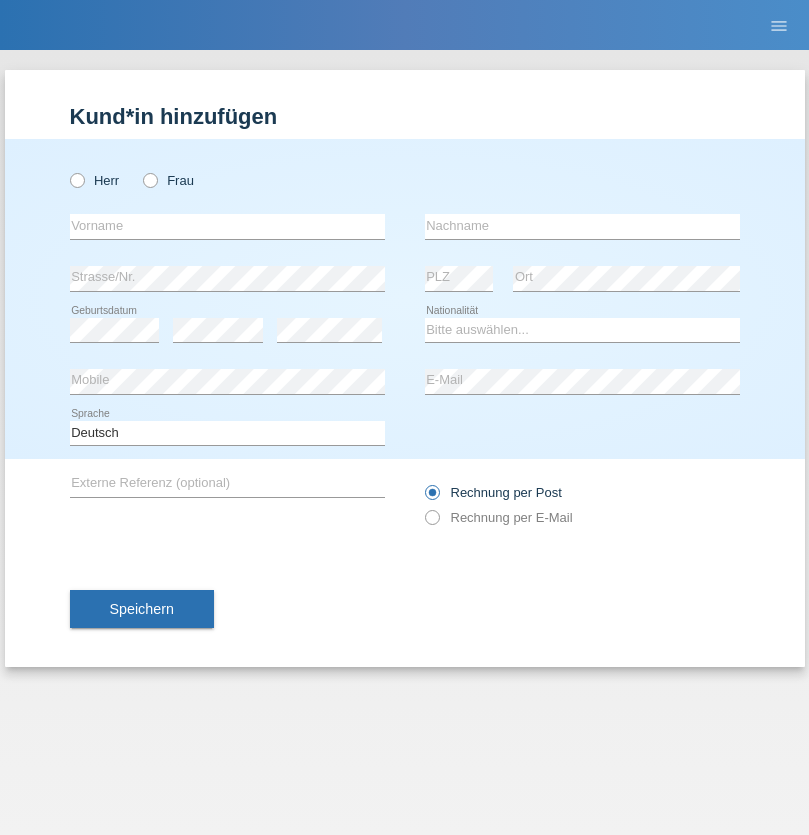 radio on "true" 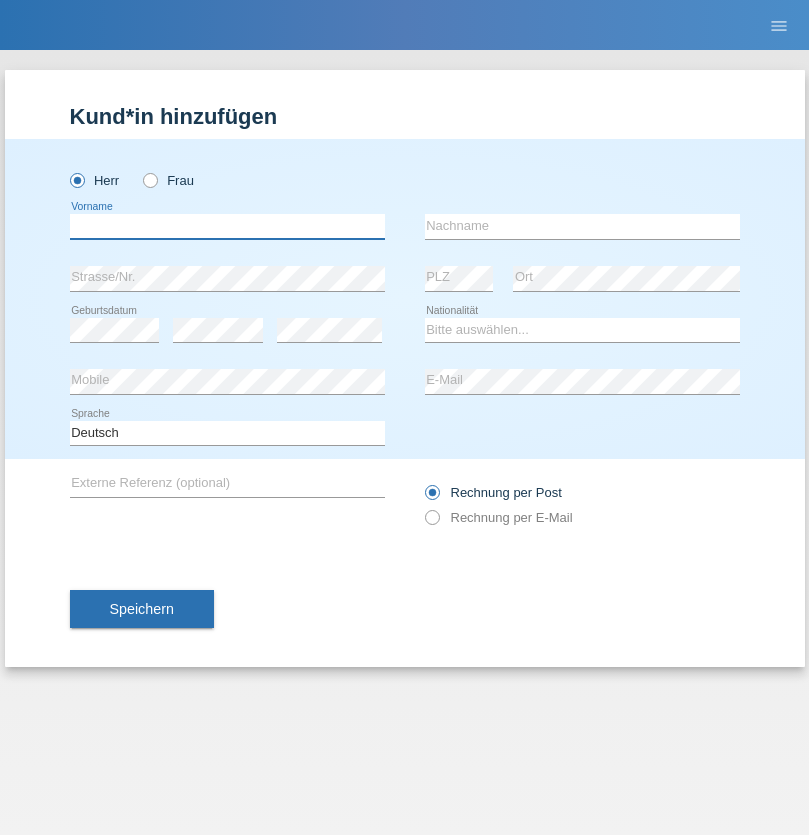click at bounding box center [227, 226] 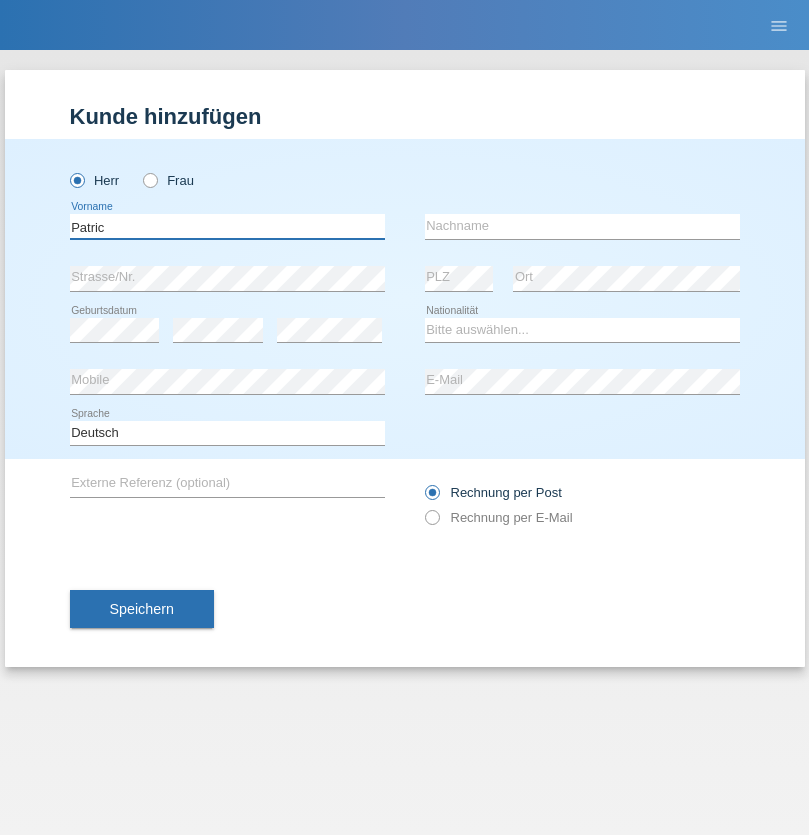 type on "Patric" 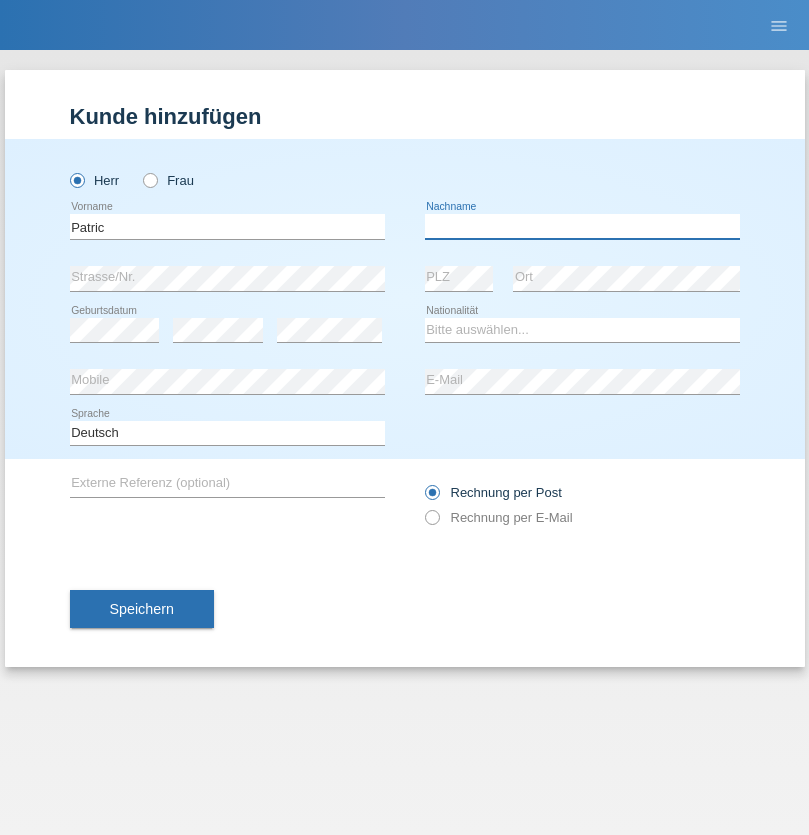 click at bounding box center [582, 226] 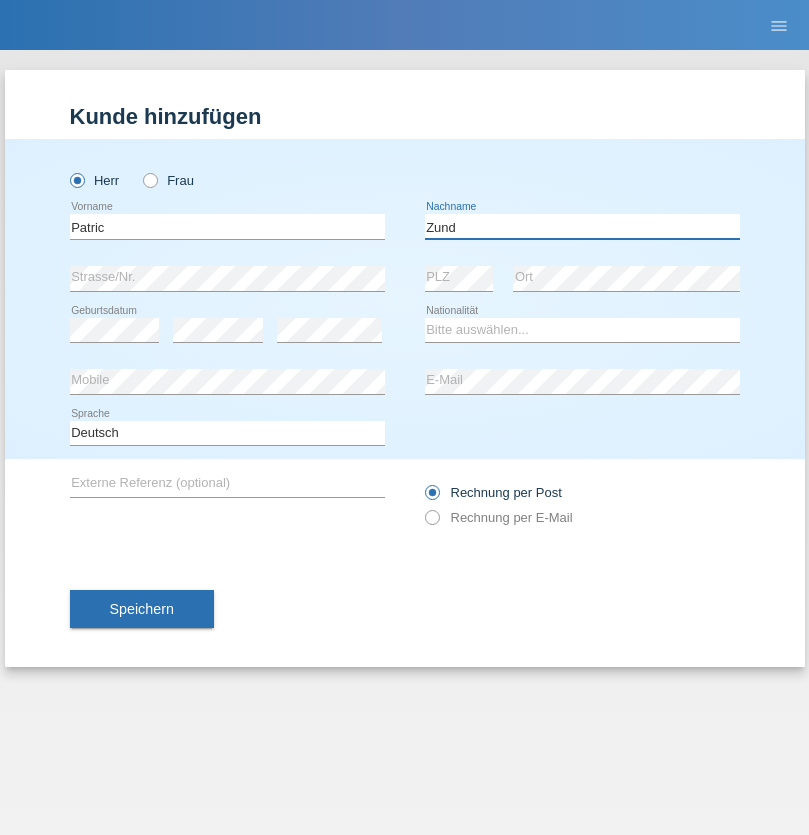type on "Zund" 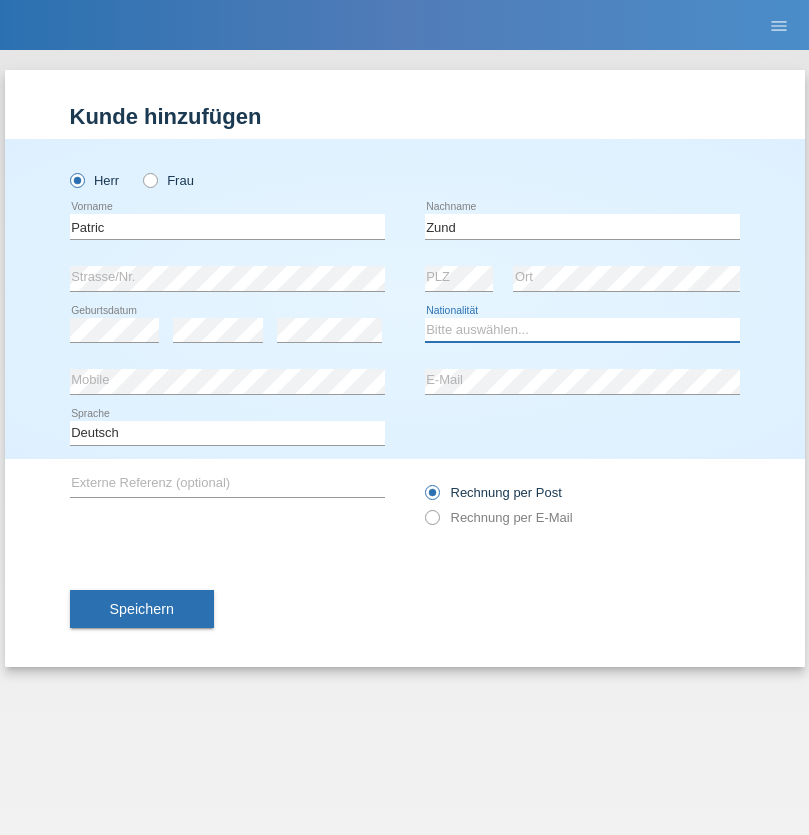 select on "CH" 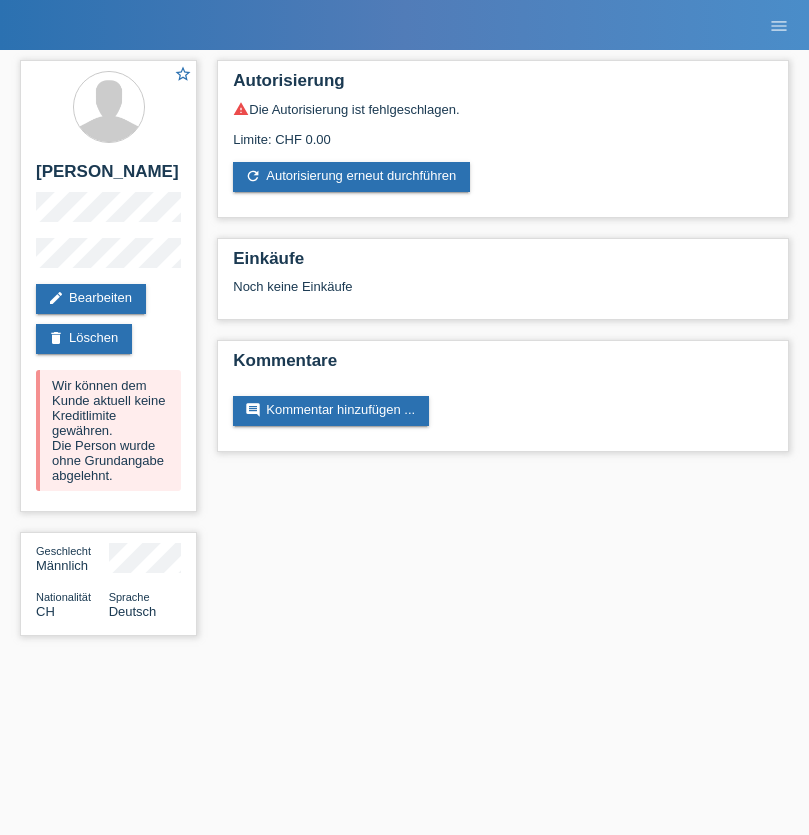 scroll, scrollTop: 0, scrollLeft: 0, axis: both 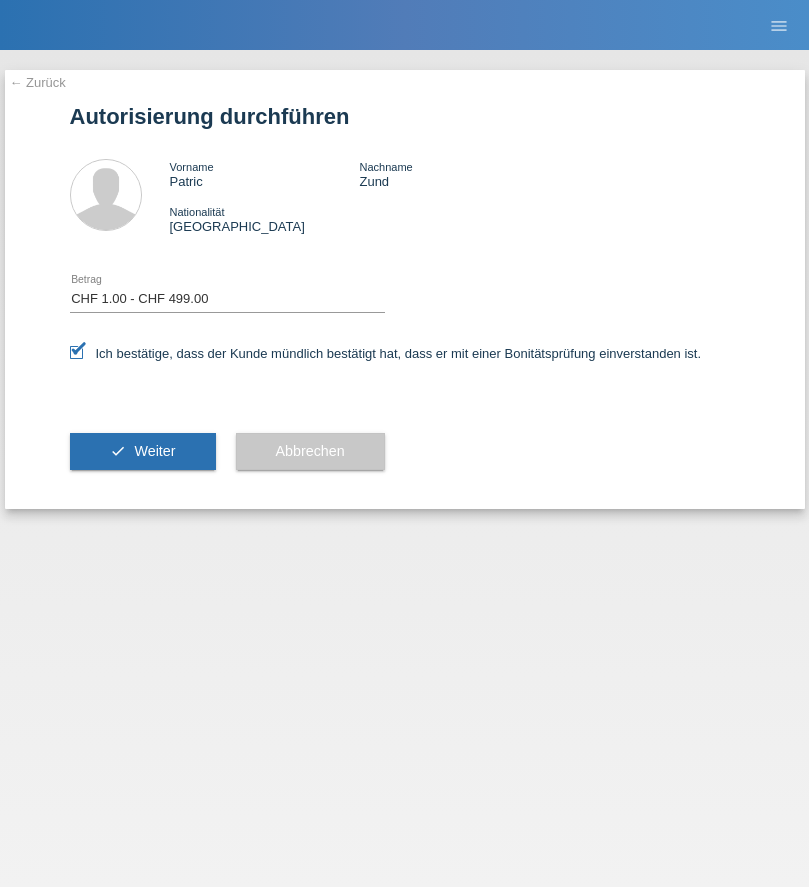 select on "1" 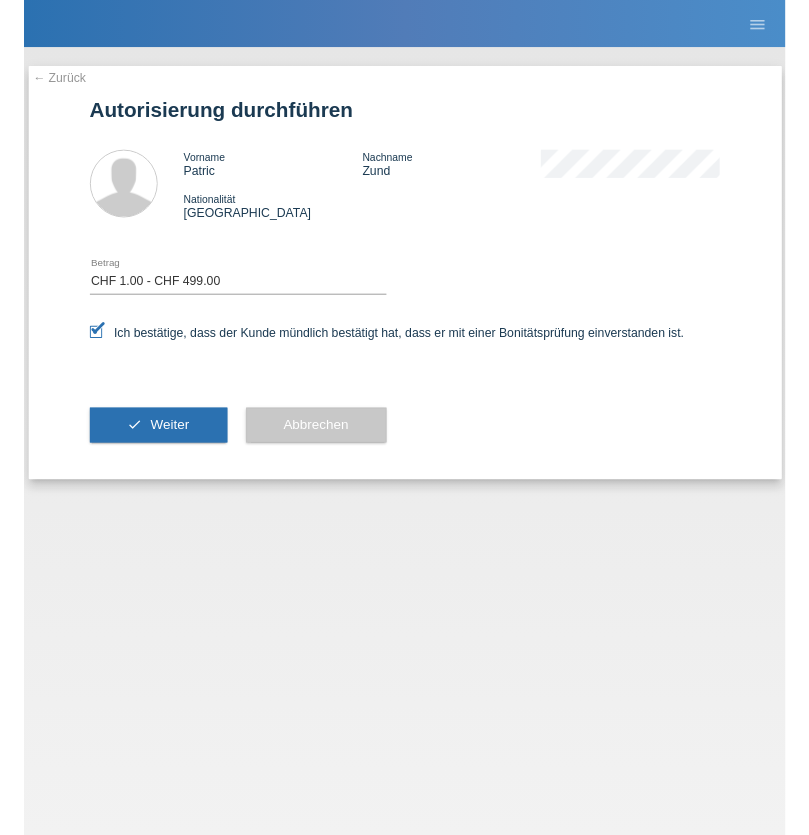 scroll, scrollTop: 0, scrollLeft: 0, axis: both 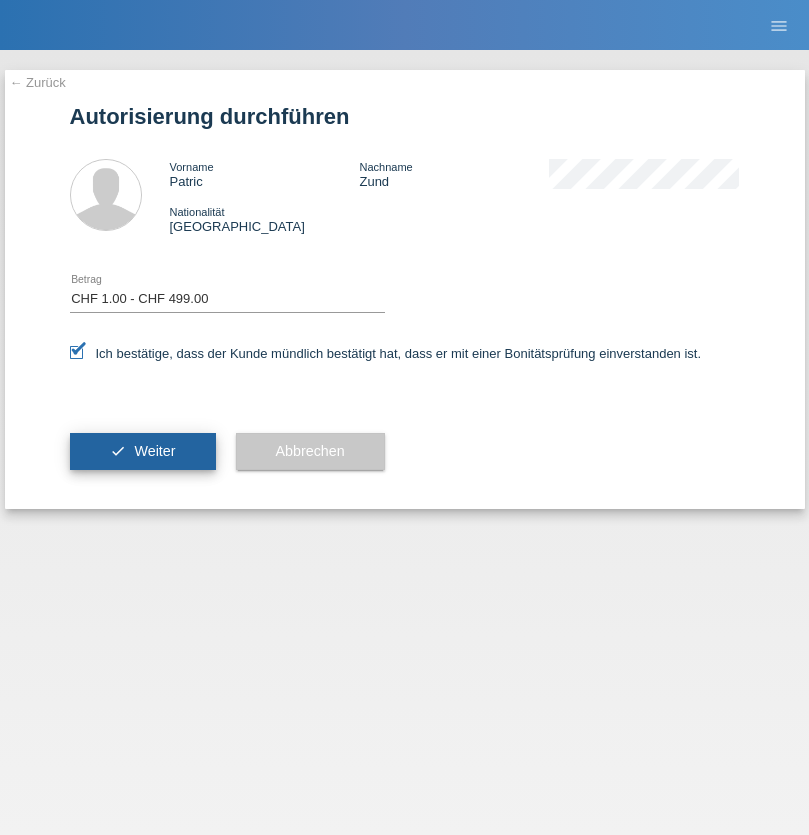 click on "Weiter" at bounding box center [154, 451] 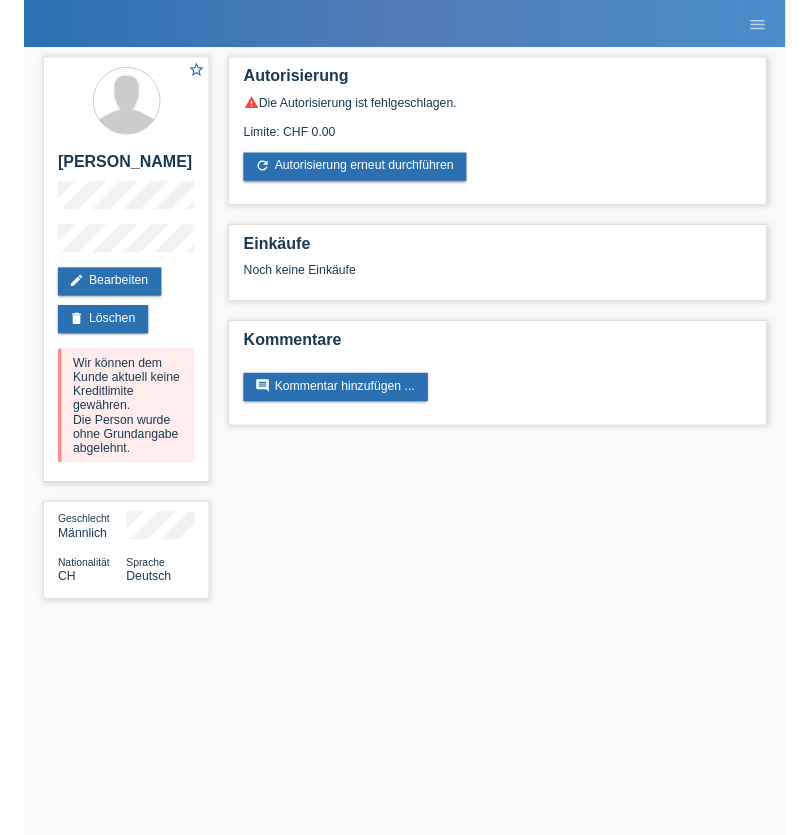 scroll, scrollTop: 0, scrollLeft: 0, axis: both 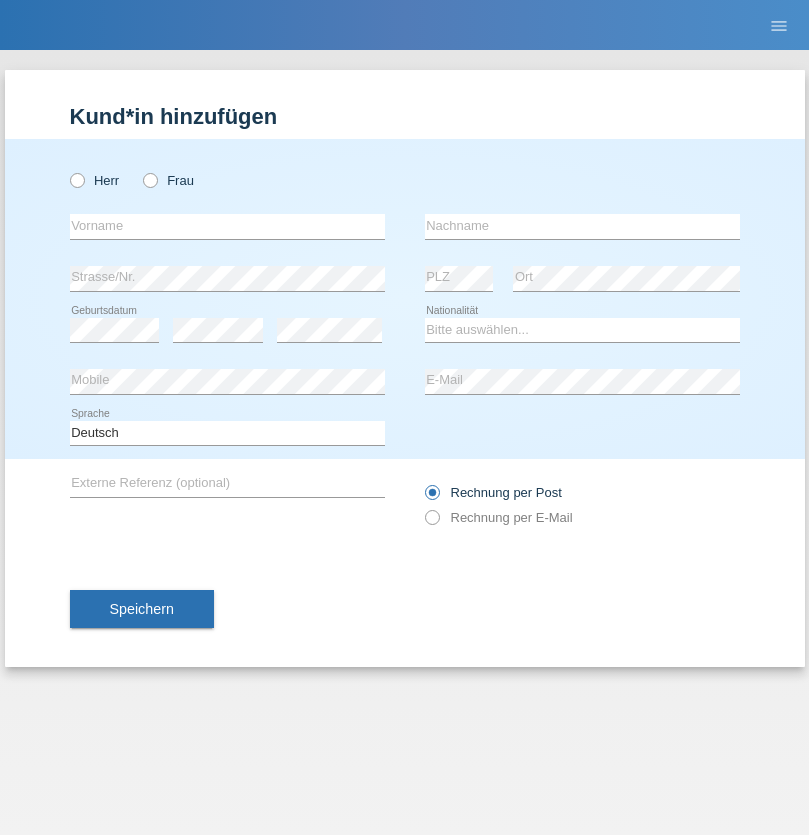 radio on "true" 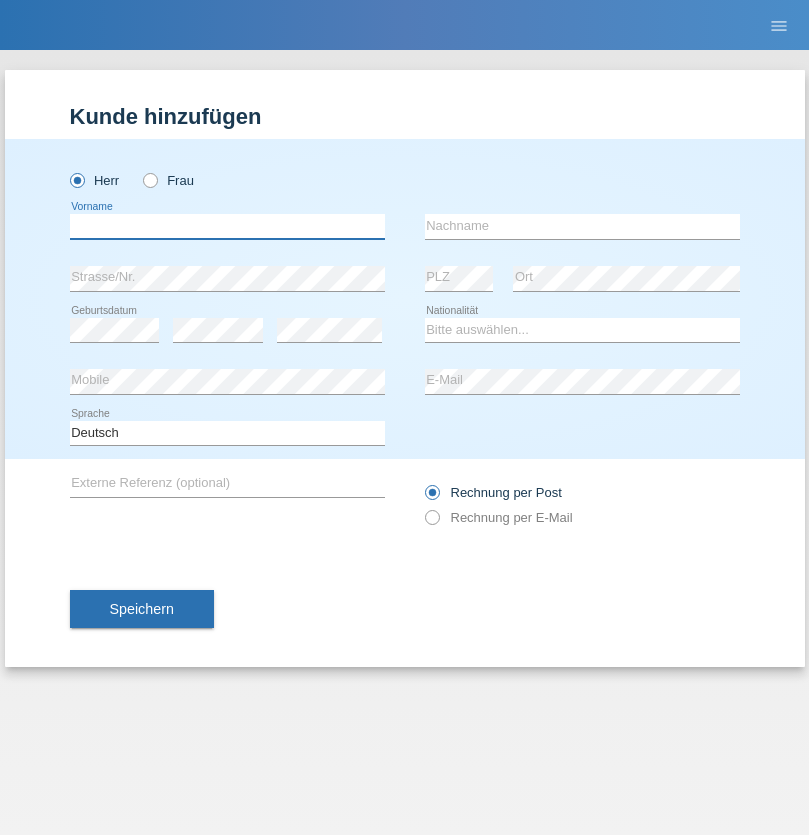 click at bounding box center (227, 226) 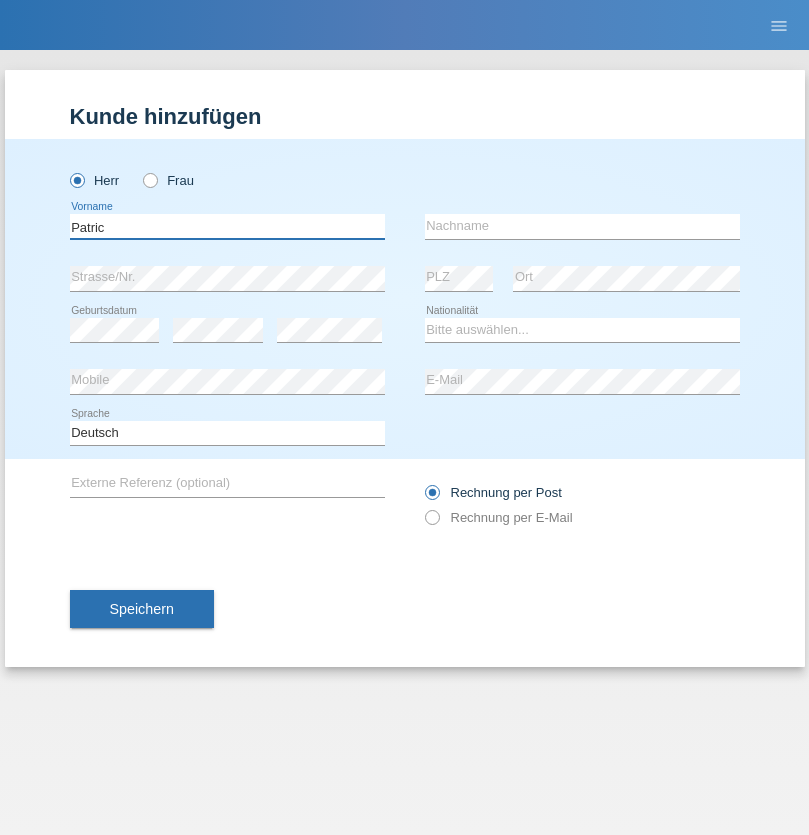 type on "Patric" 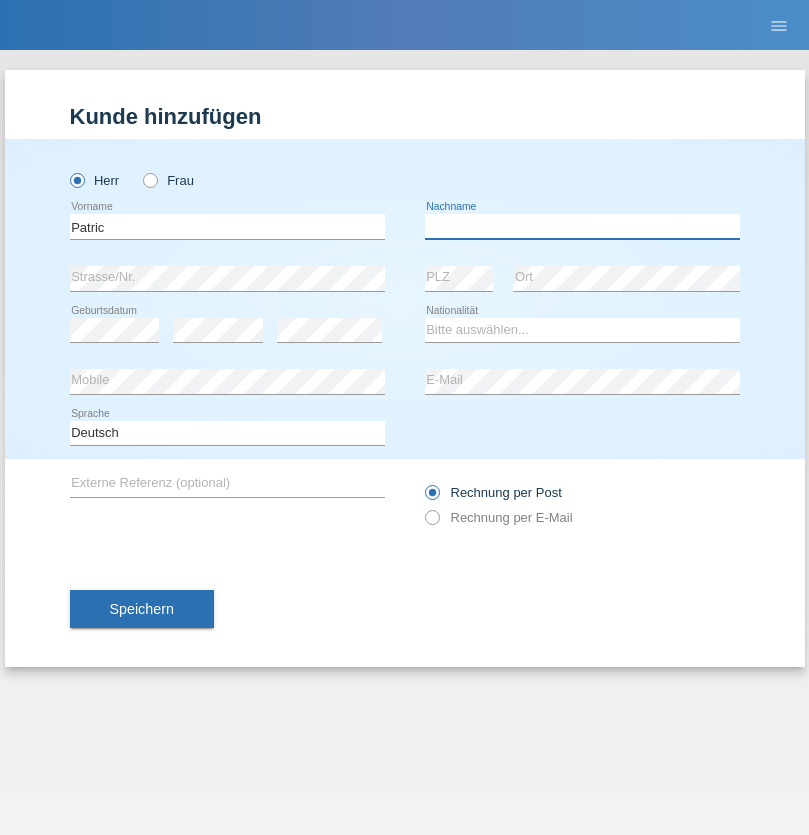 click at bounding box center [582, 226] 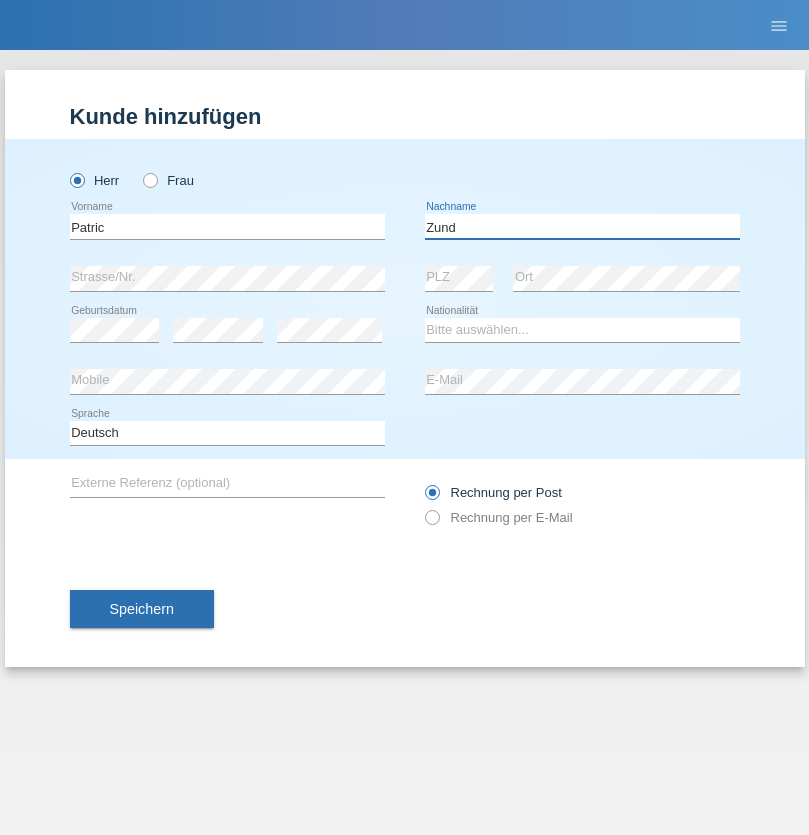 type on "Zund" 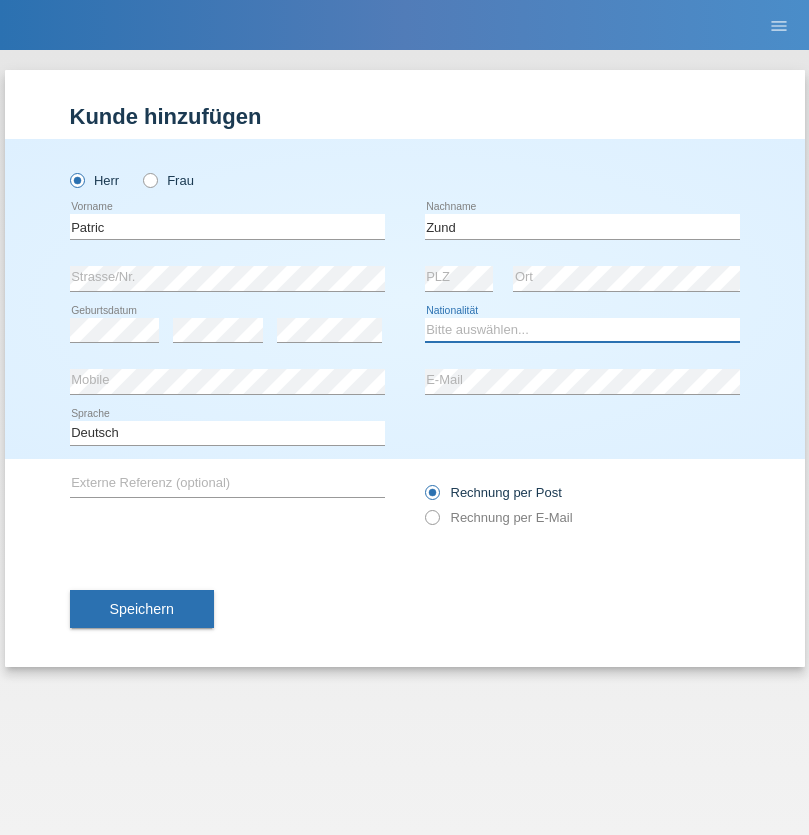 select on "CH" 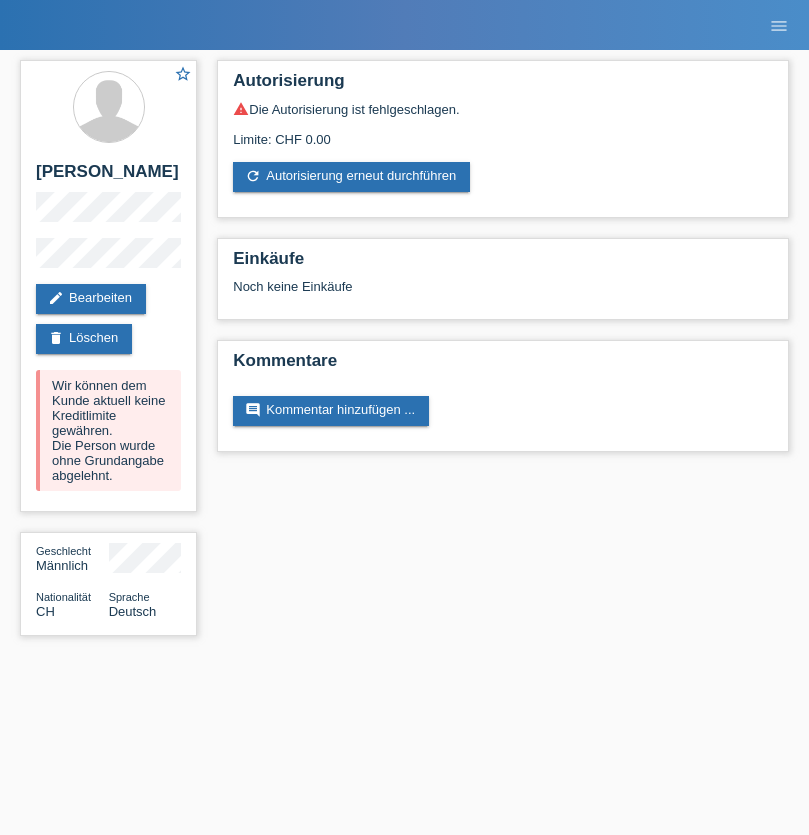 scroll, scrollTop: 0, scrollLeft: 0, axis: both 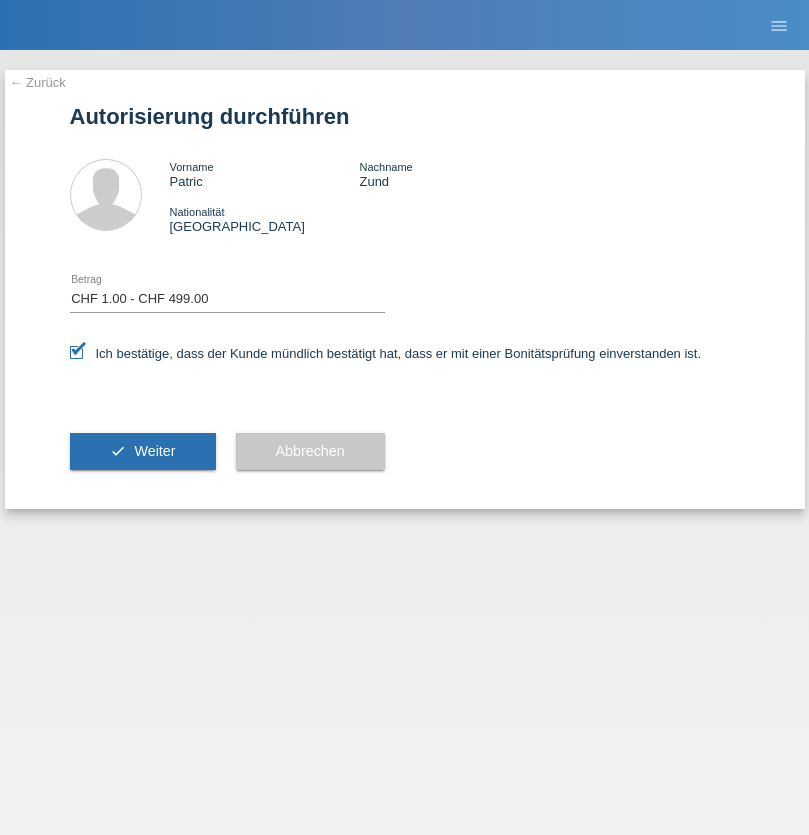 select on "1" 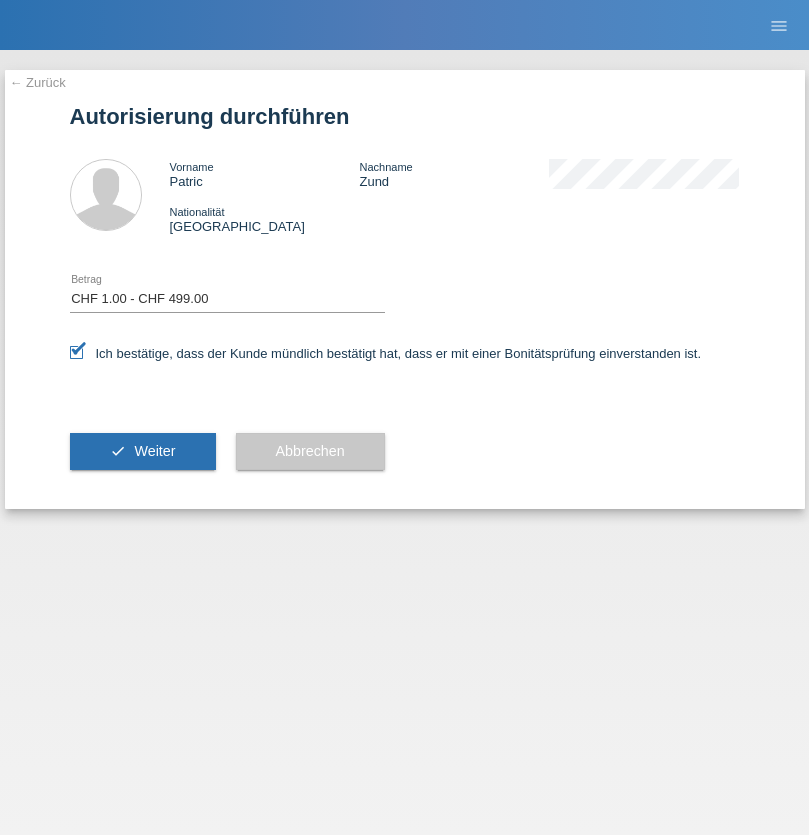 scroll, scrollTop: 0, scrollLeft: 0, axis: both 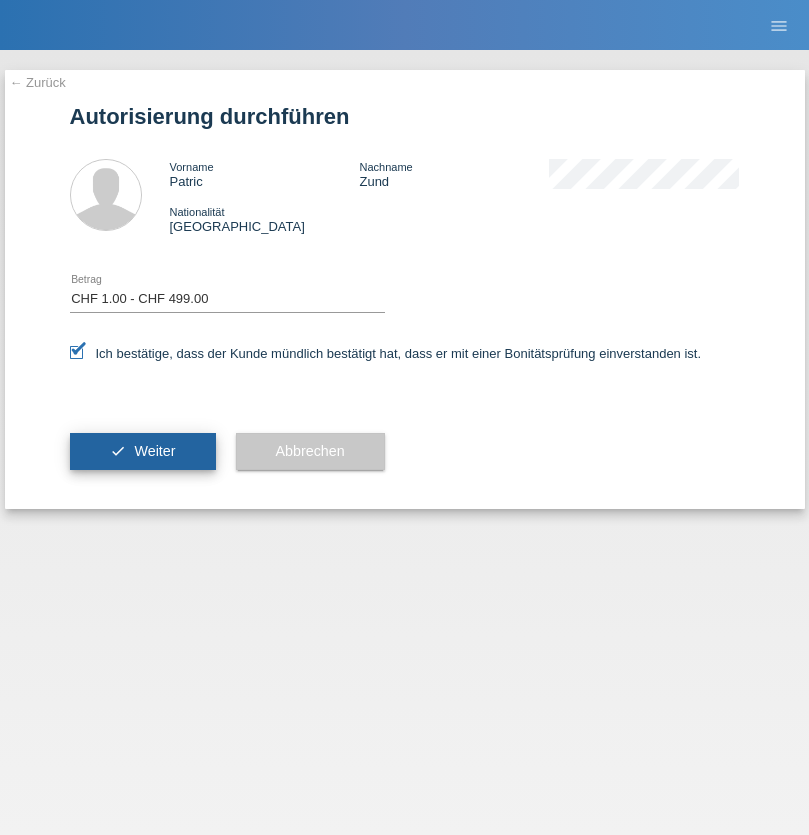 click on "Weiter" at bounding box center (154, 451) 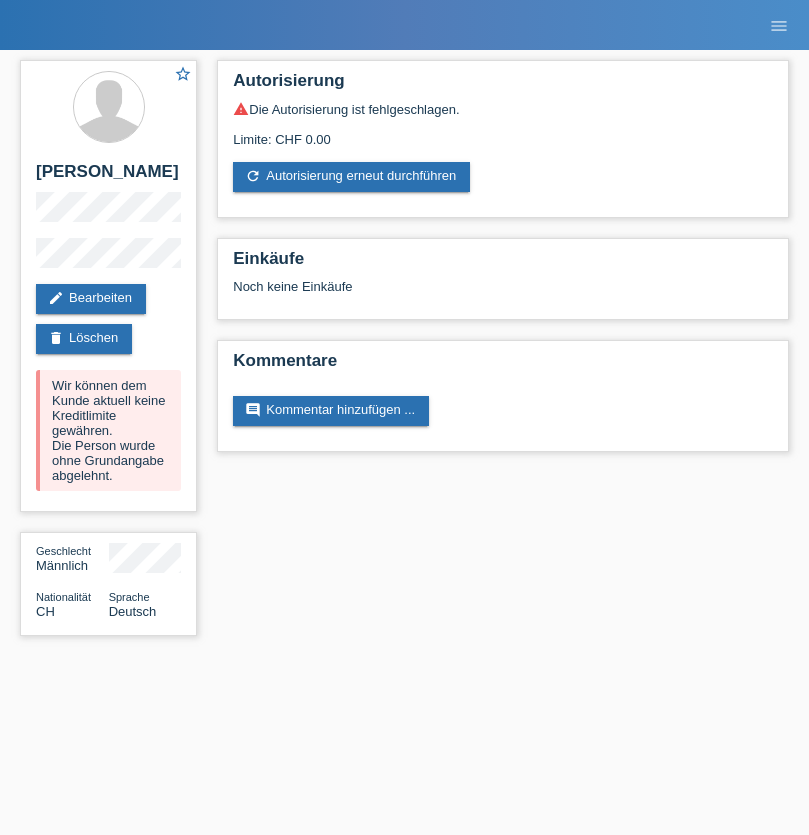 scroll, scrollTop: 0, scrollLeft: 0, axis: both 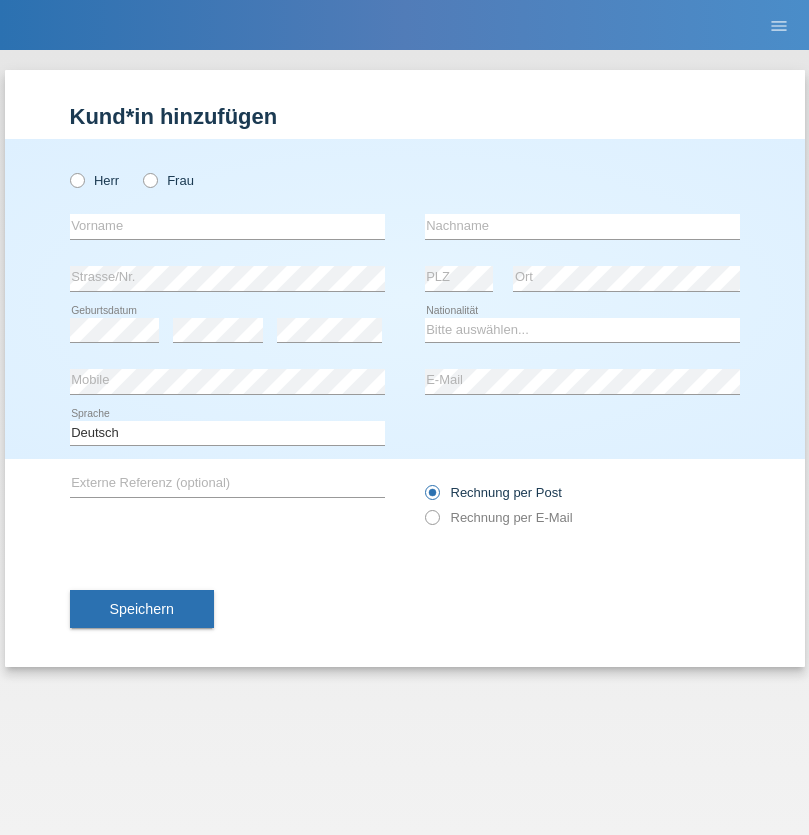 radio on "true" 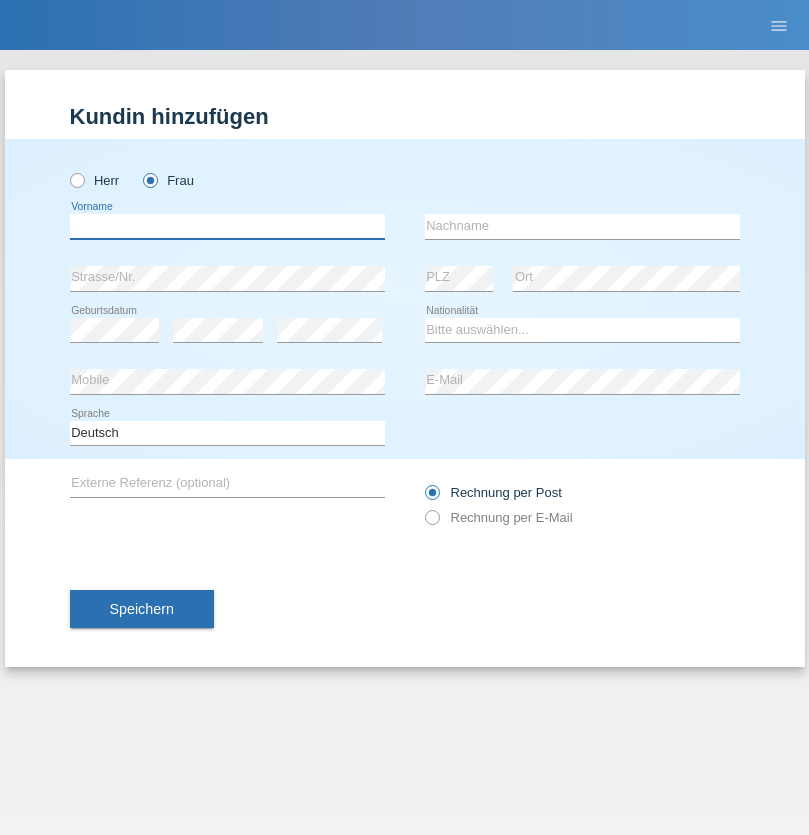 click at bounding box center (227, 226) 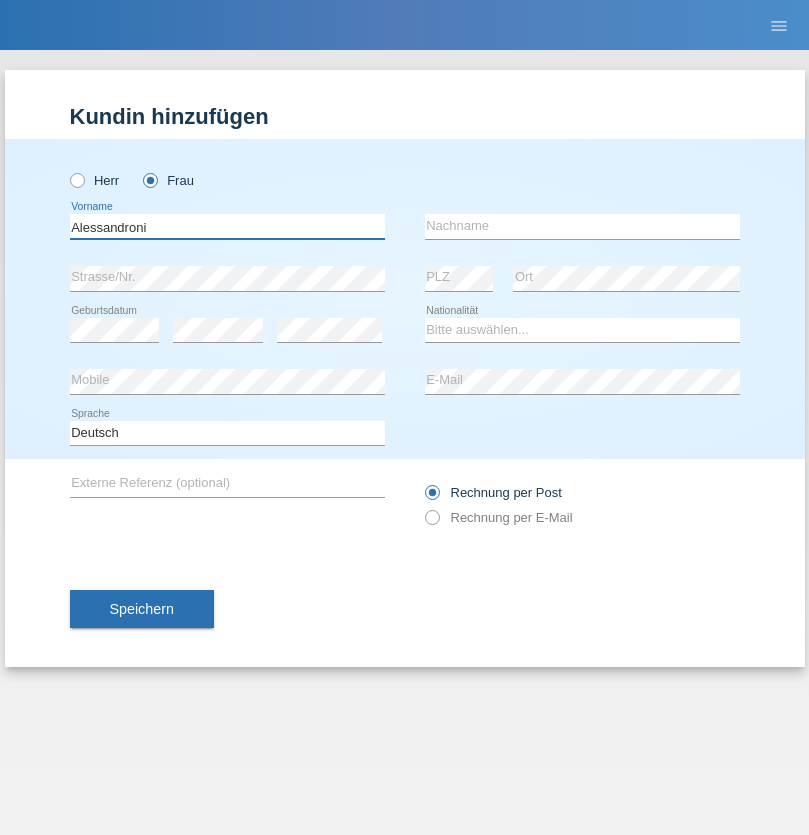 type on "Alessandroni" 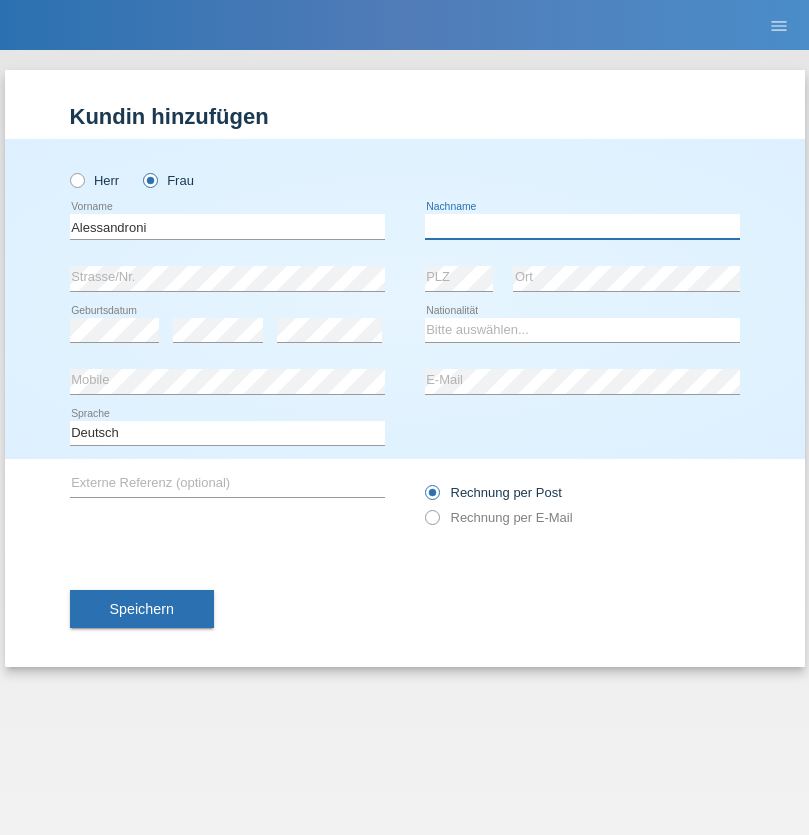 click at bounding box center [582, 226] 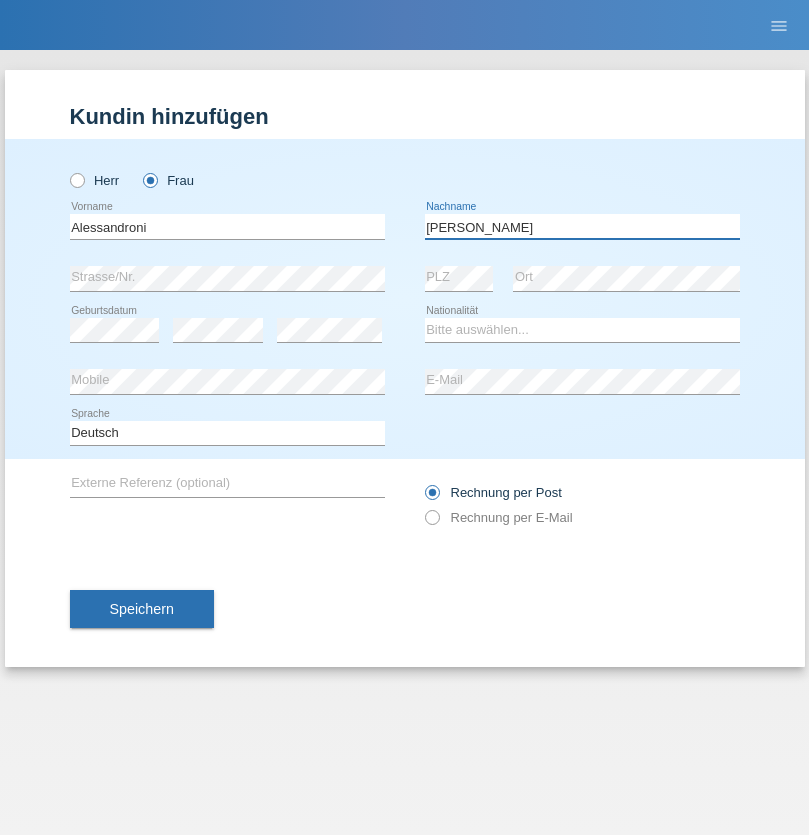 type on "Simona" 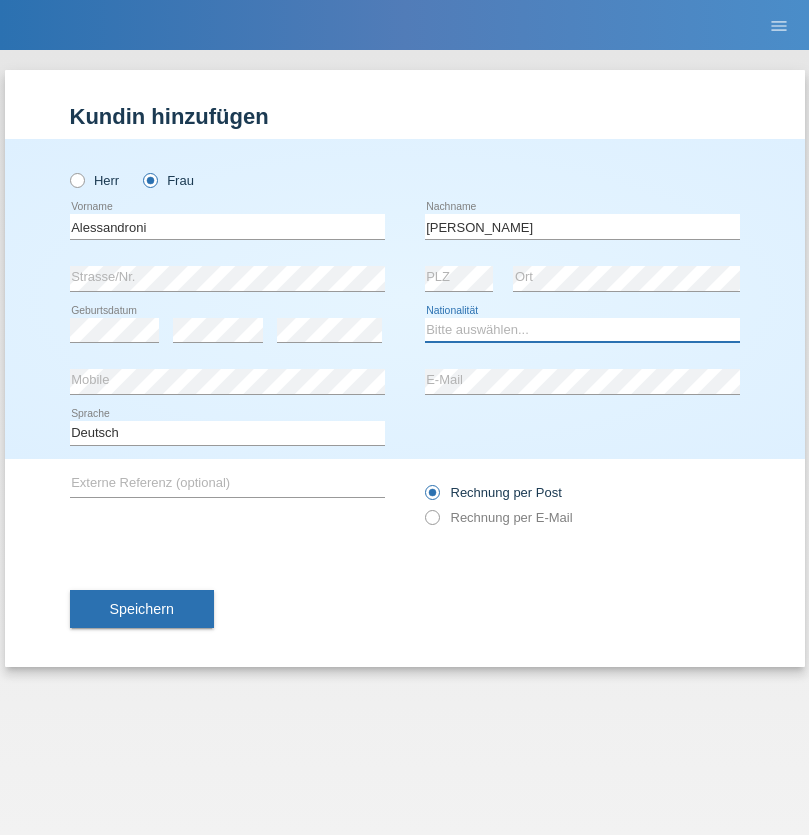select on "CH" 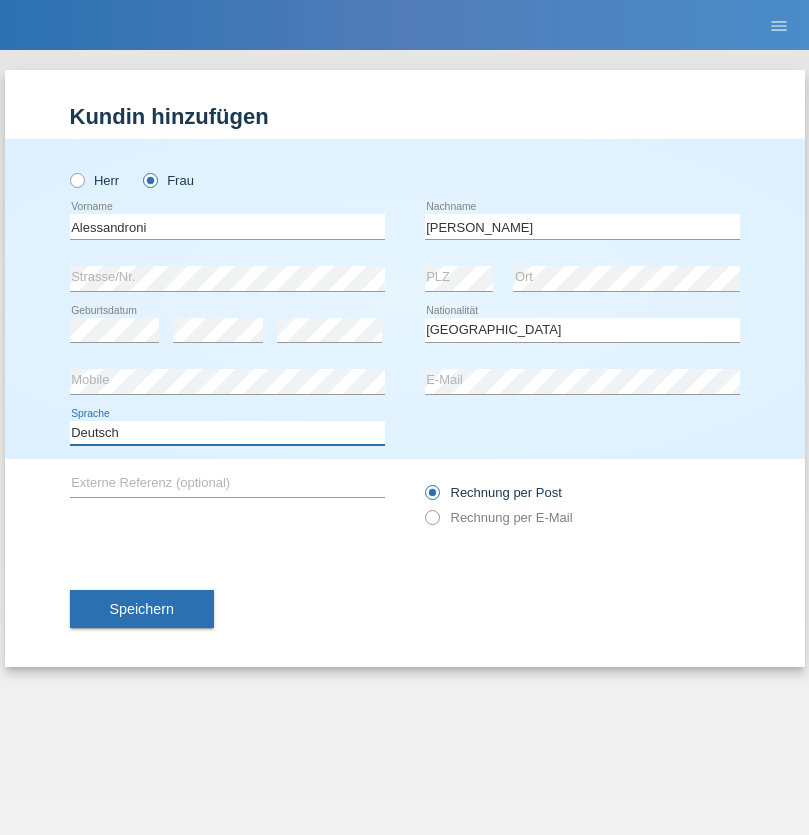 select on "en" 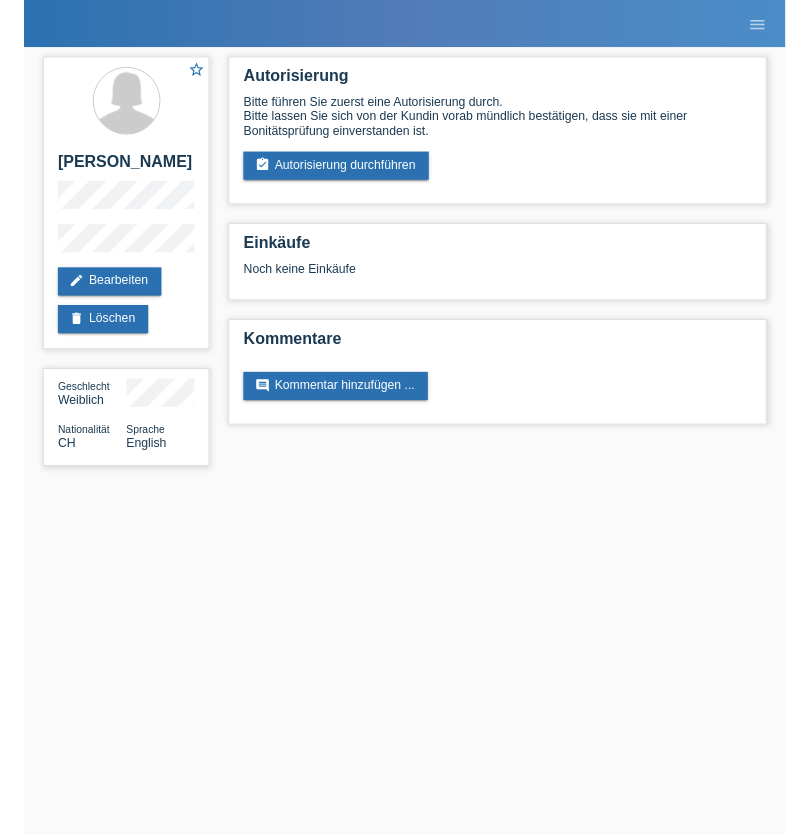 scroll, scrollTop: 0, scrollLeft: 0, axis: both 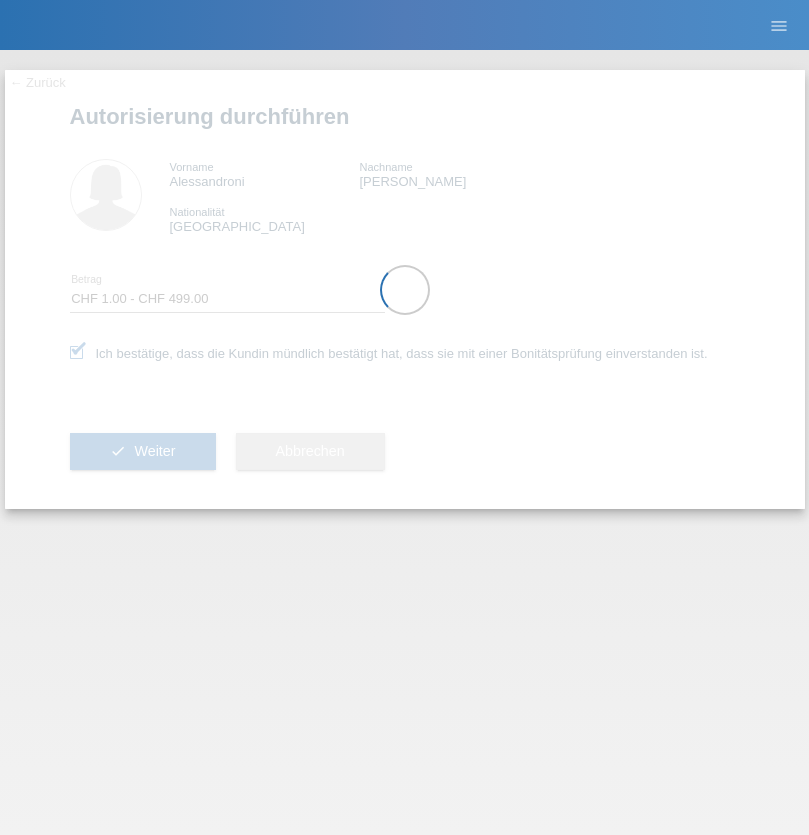 select on "1" 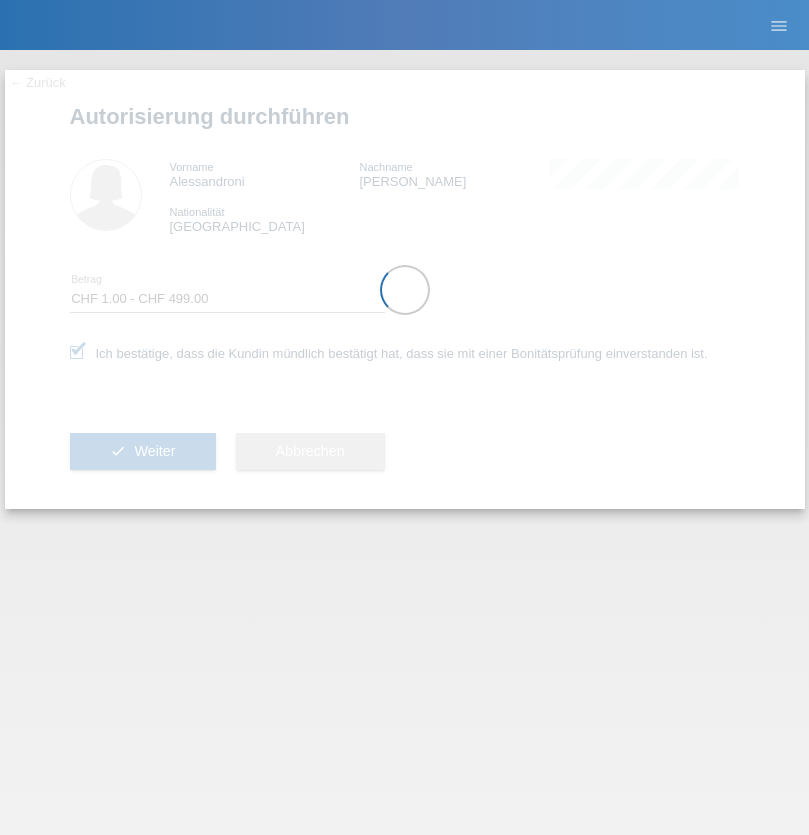 scroll, scrollTop: 0, scrollLeft: 0, axis: both 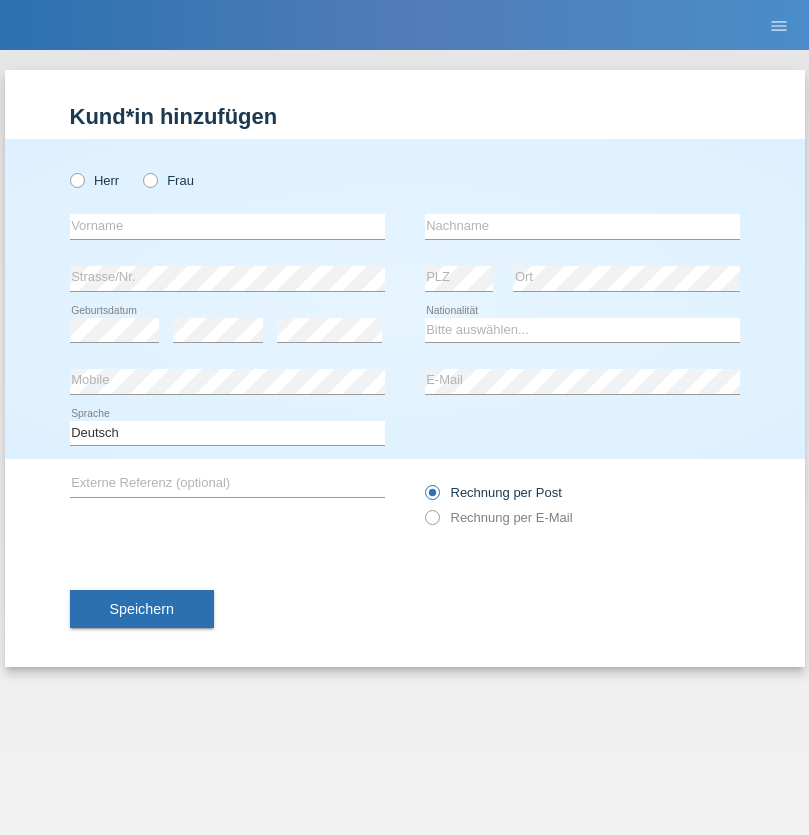radio on "true" 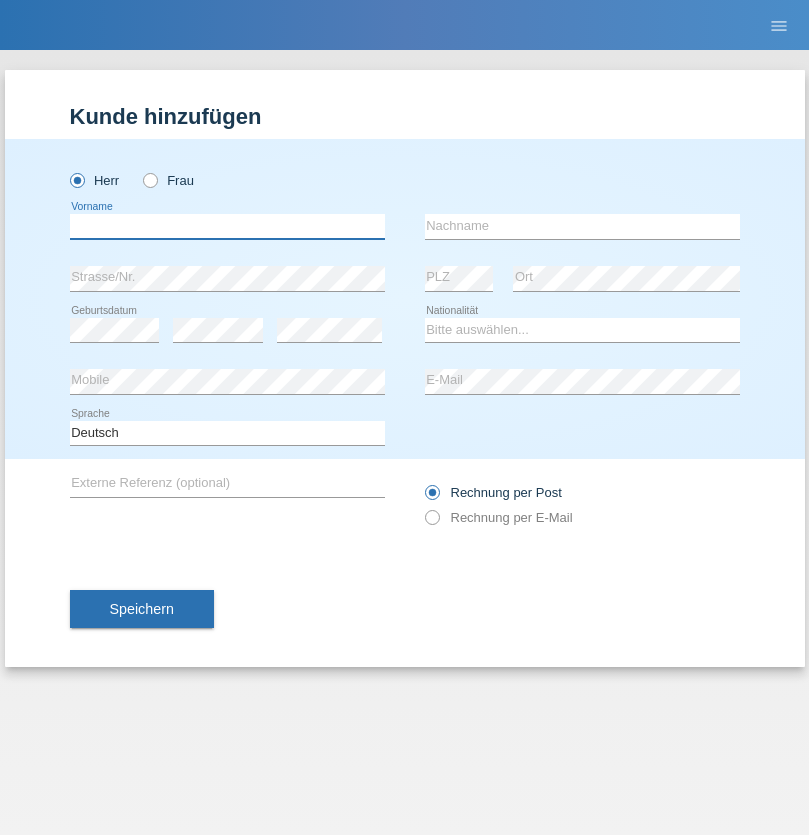 click at bounding box center (227, 226) 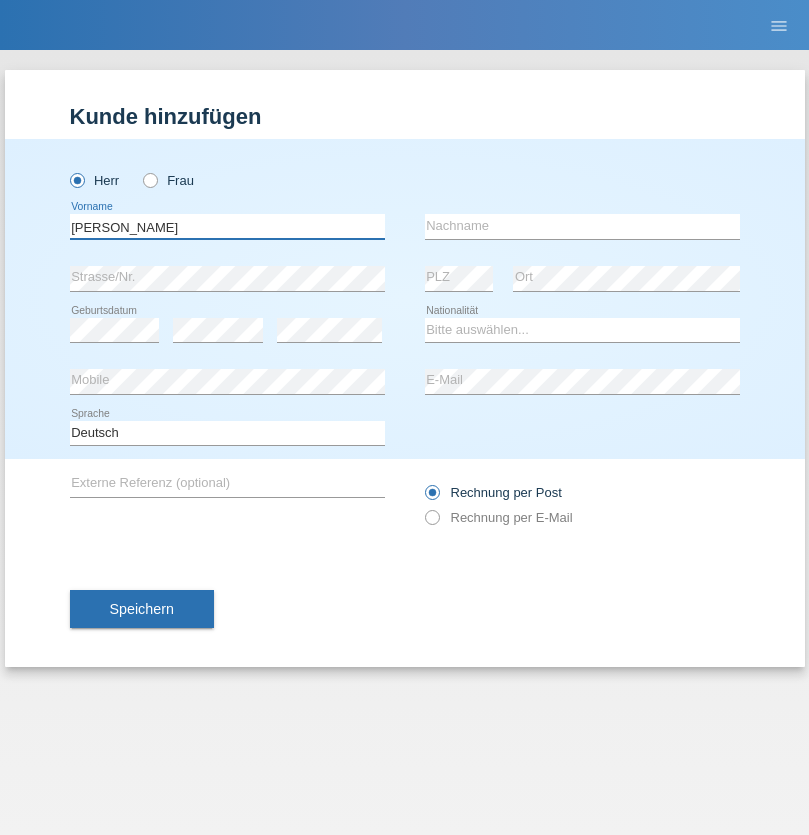 type on "[PERSON_NAME]" 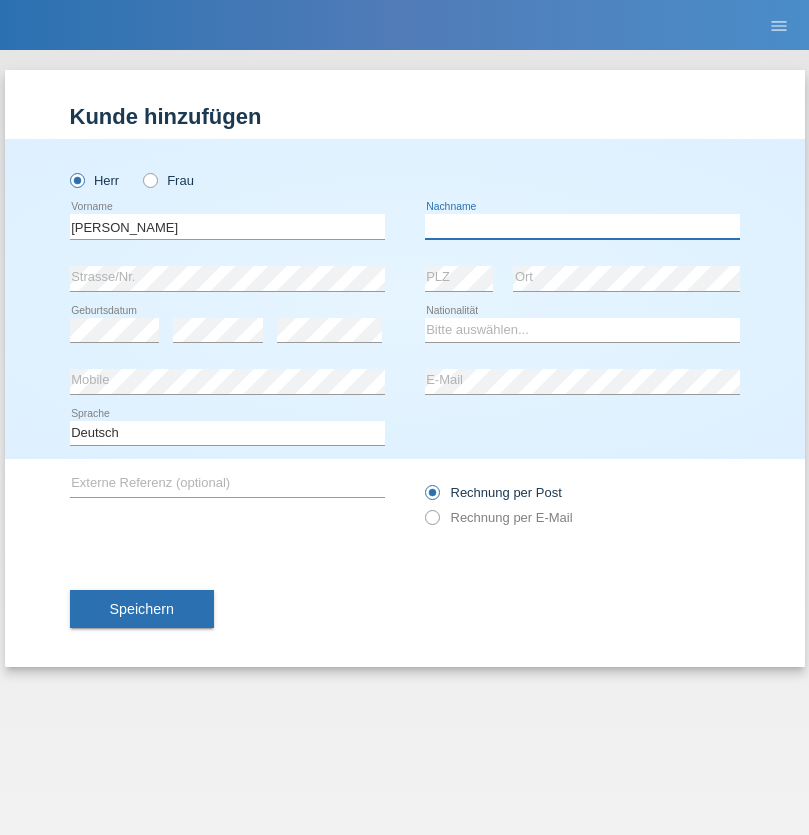 click at bounding box center (582, 226) 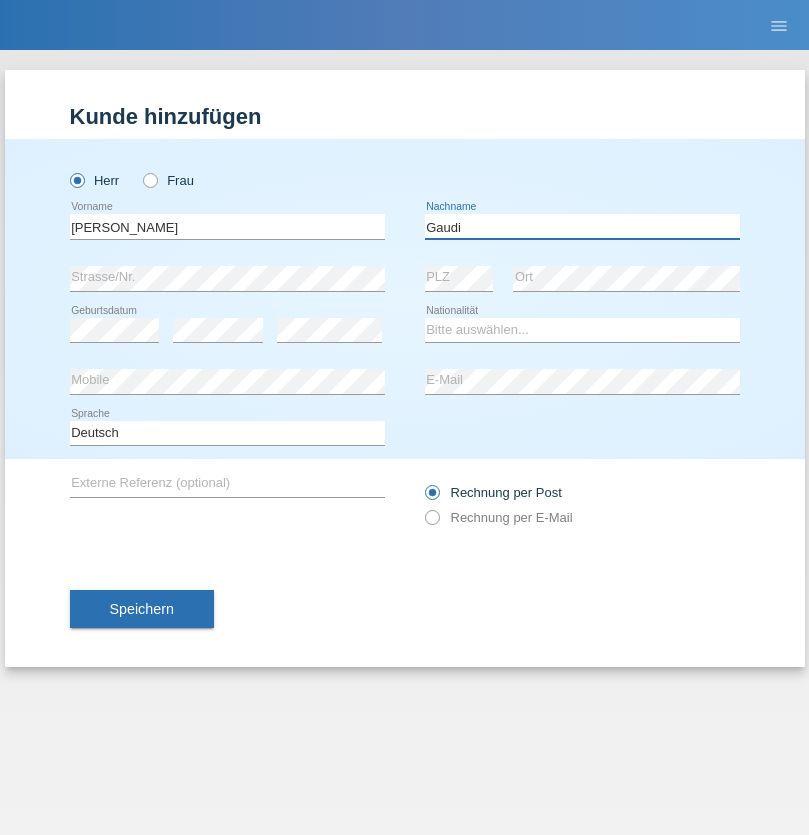 type on "Gaudi" 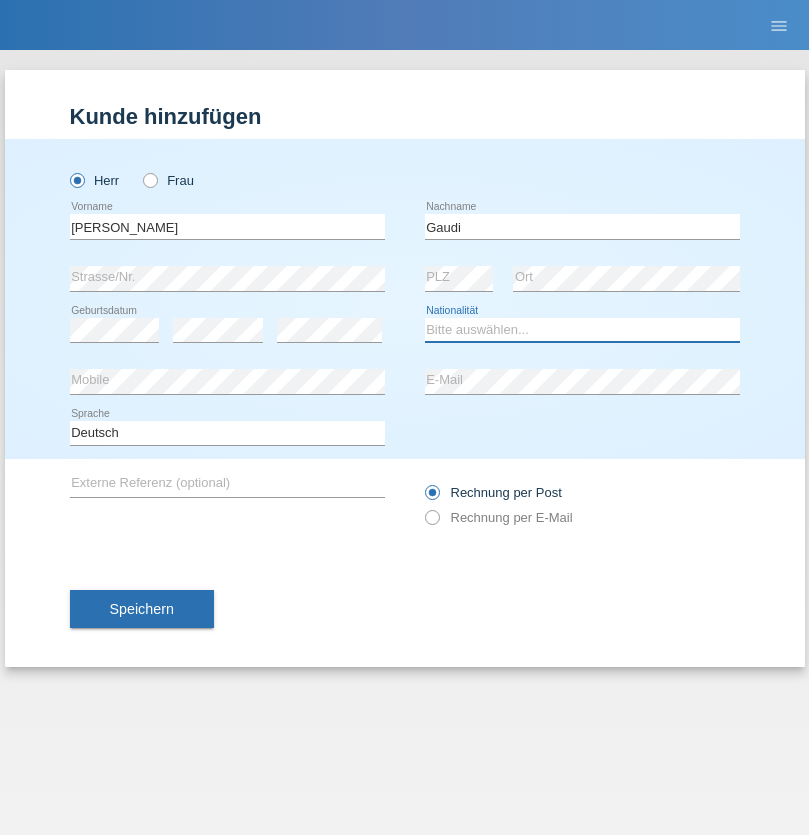 select on "DE" 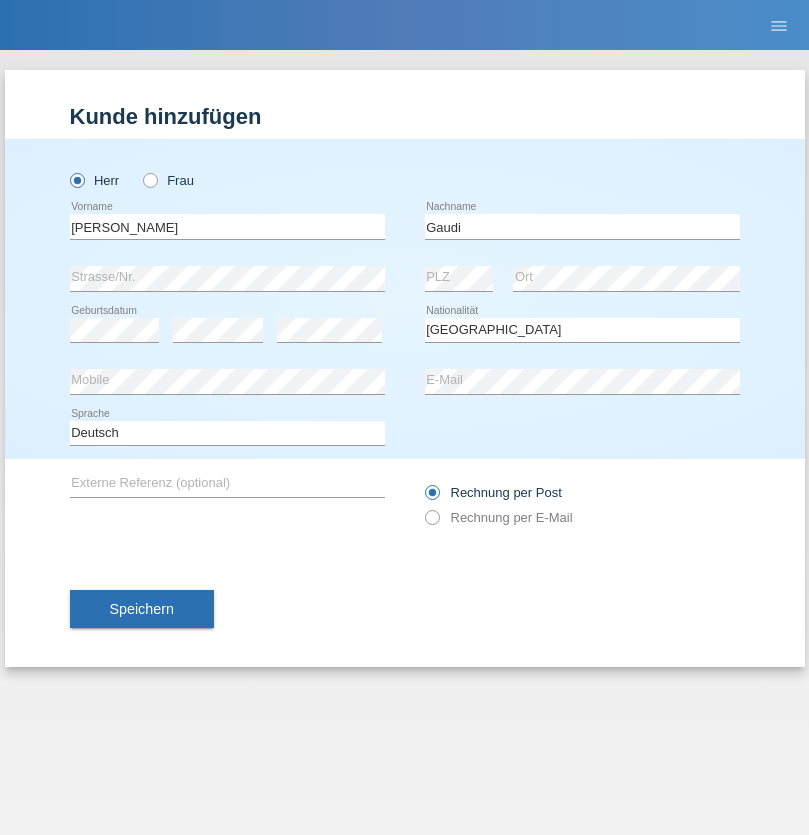 select on "C" 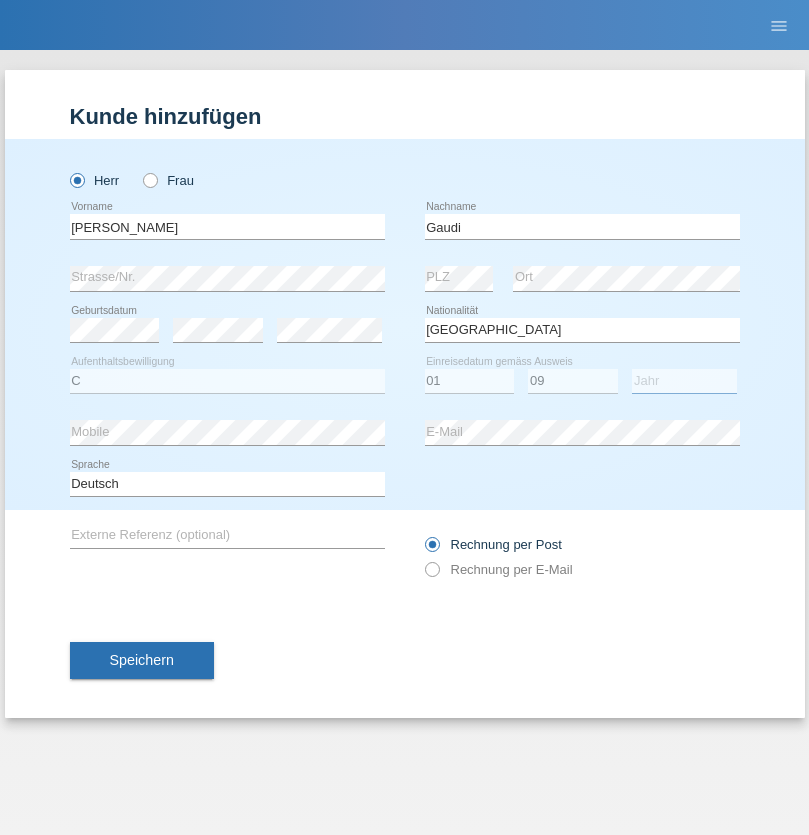 select on "2021" 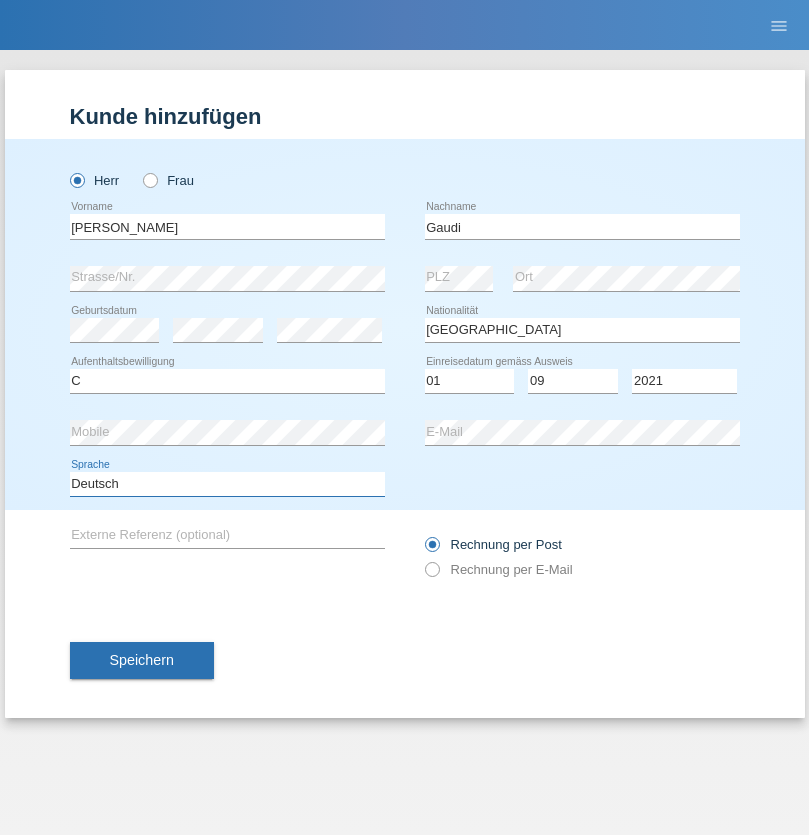 select on "en" 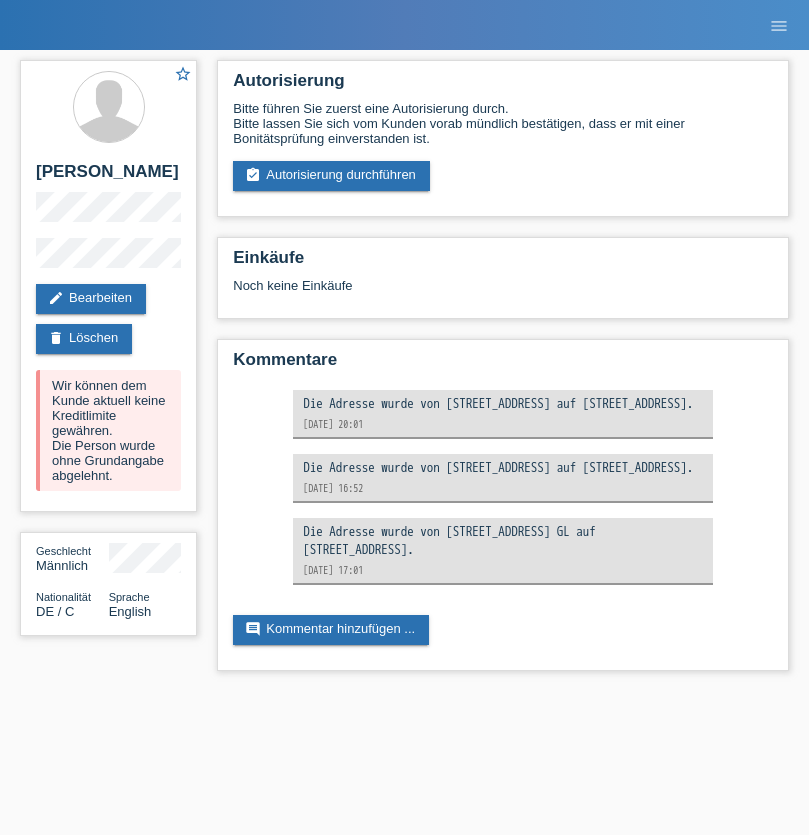 scroll, scrollTop: 0, scrollLeft: 0, axis: both 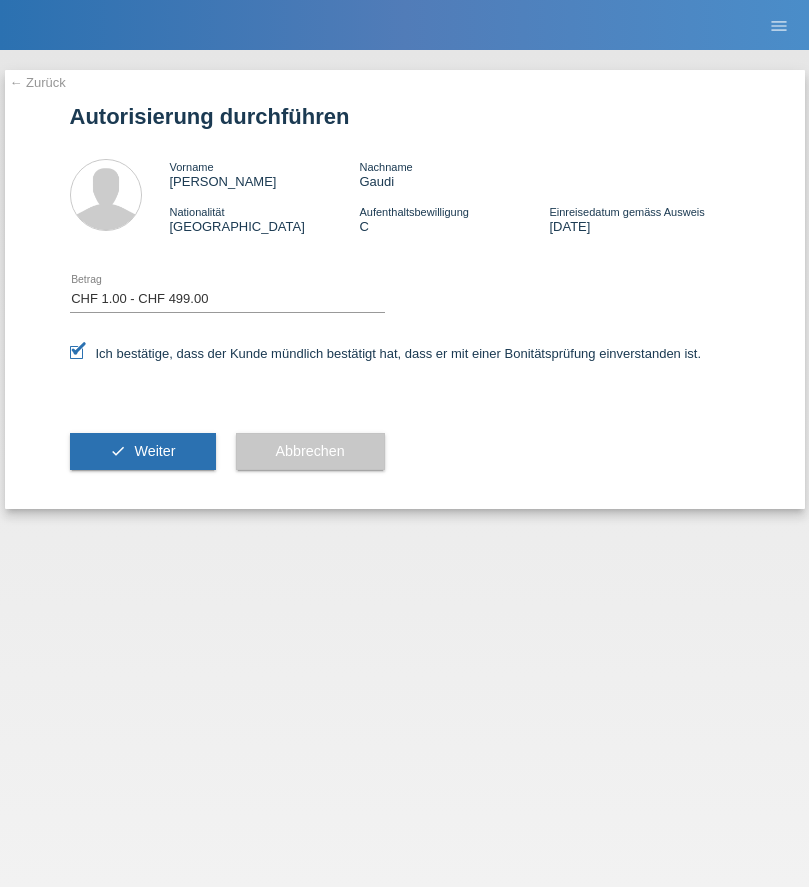 select on "1" 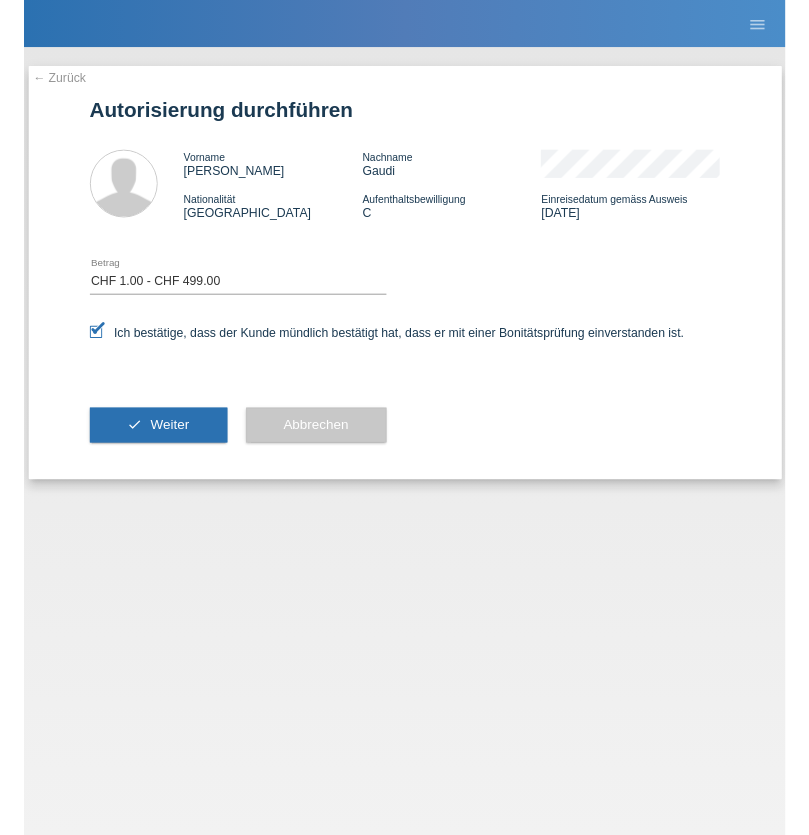 scroll, scrollTop: 0, scrollLeft: 0, axis: both 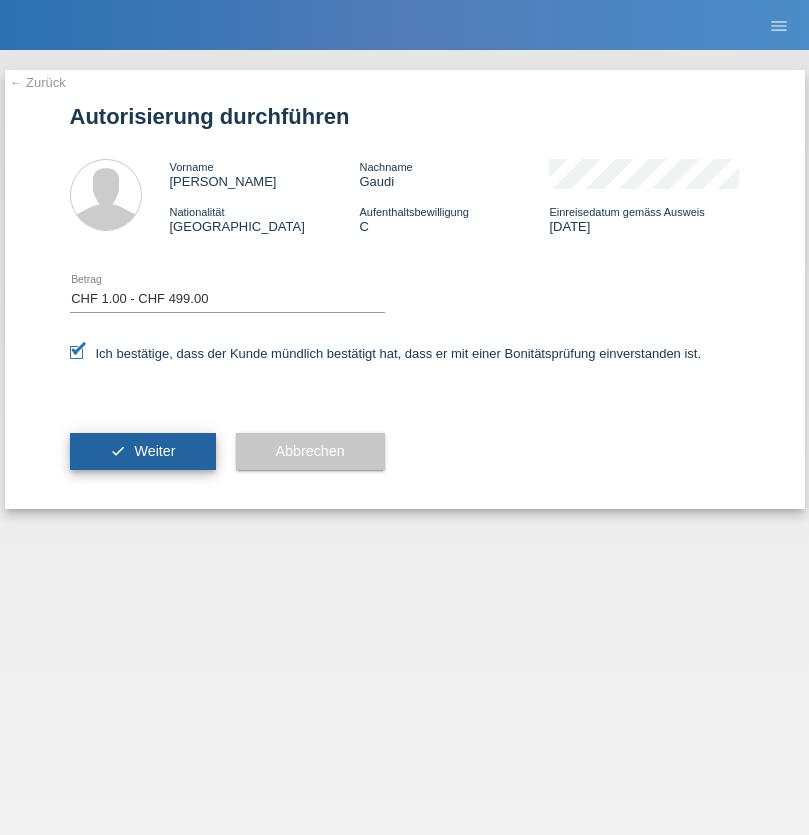 click on "Weiter" at bounding box center (154, 451) 